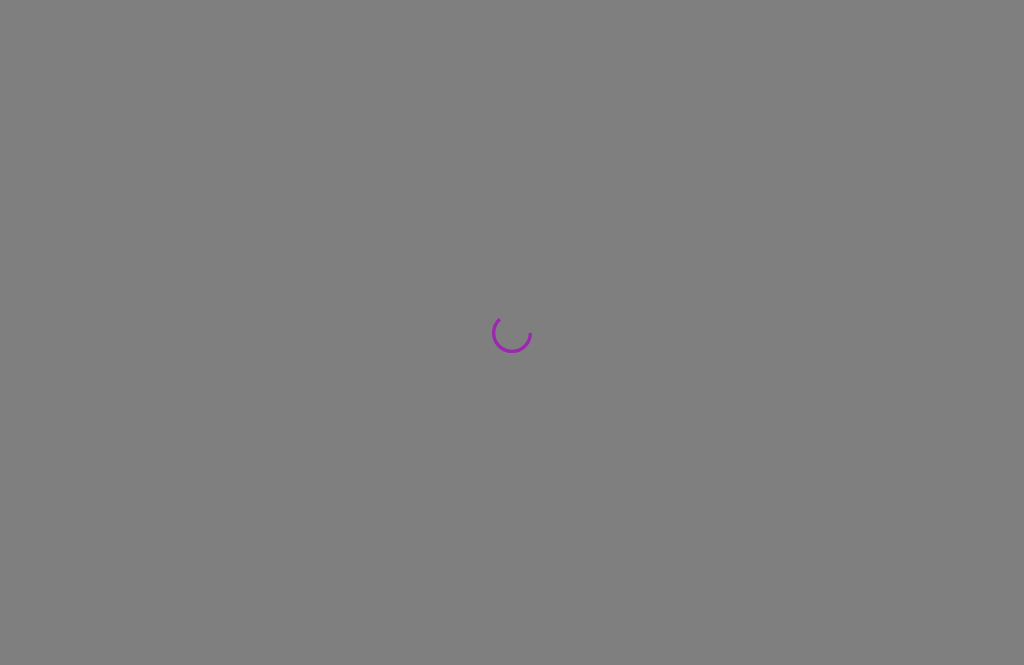 scroll, scrollTop: 0, scrollLeft: 0, axis: both 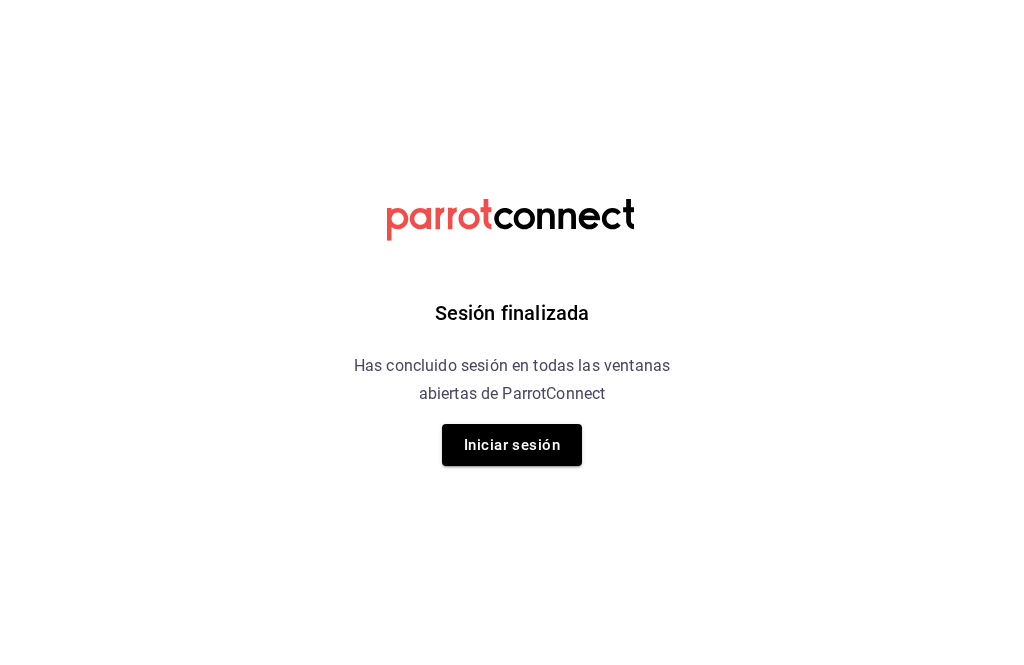 click on "Iniciar sesión" at bounding box center (512, 445) 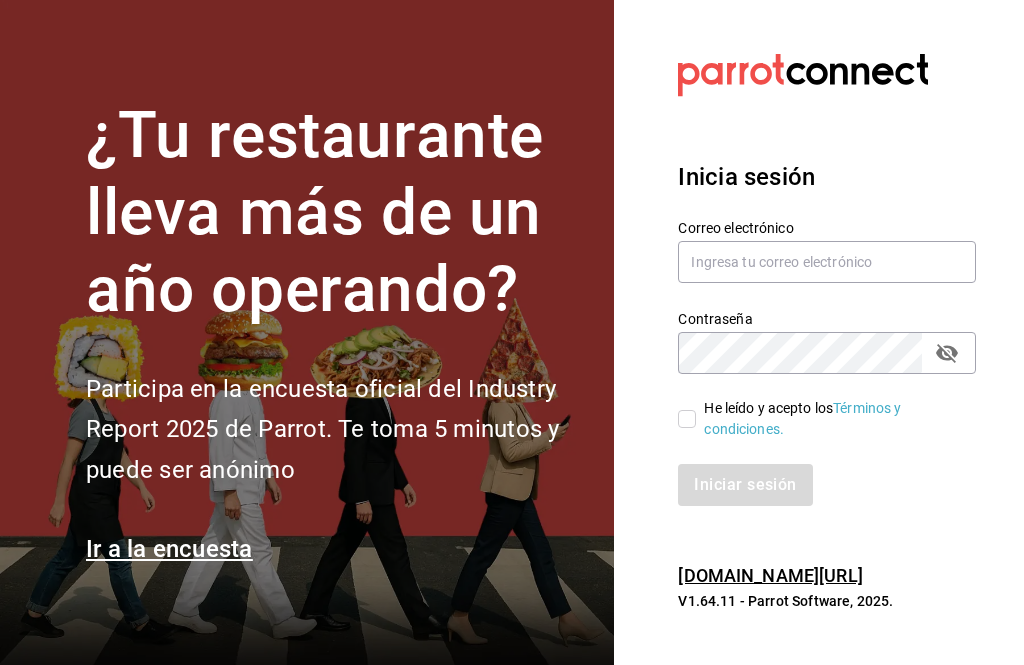scroll, scrollTop: 66, scrollLeft: 0, axis: vertical 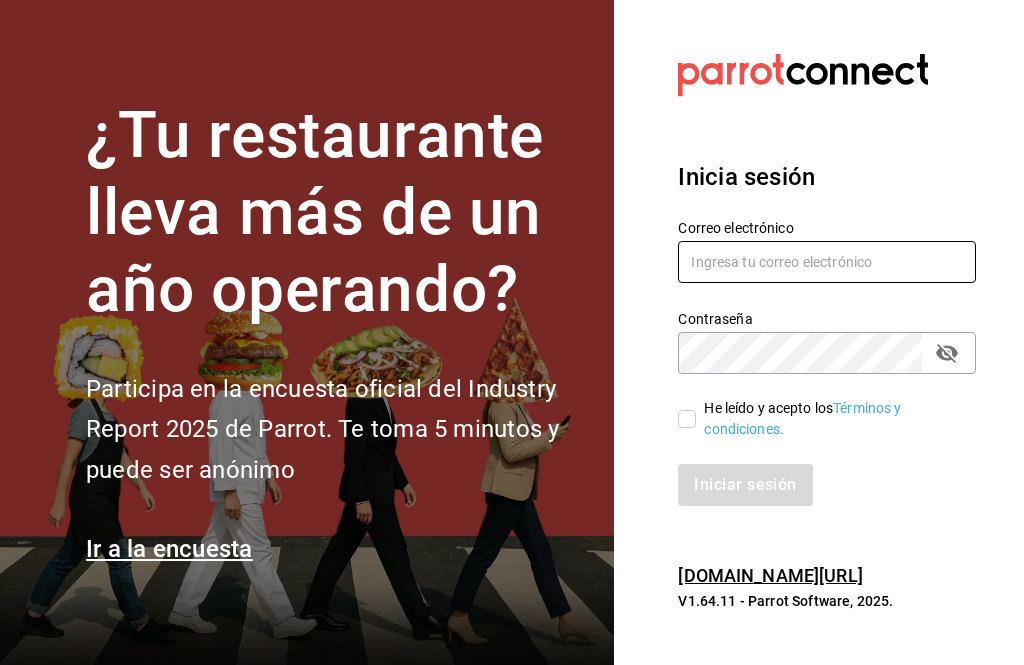 click at bounding box center [827, 262] 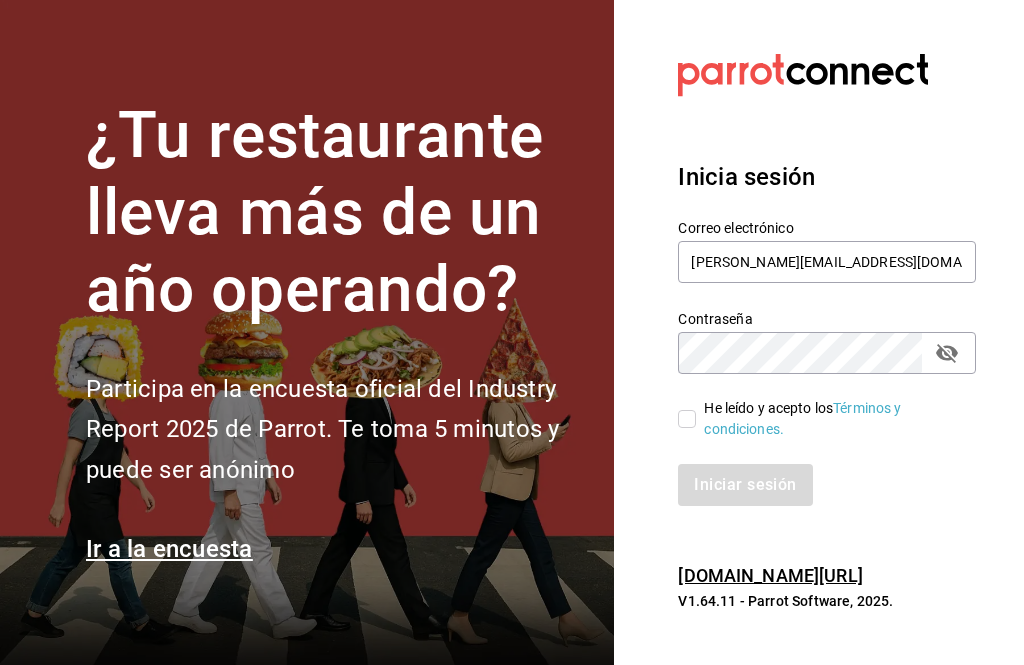click on "He leído y acepto los  Términos y condiciones." at bounding box center [815, 407] 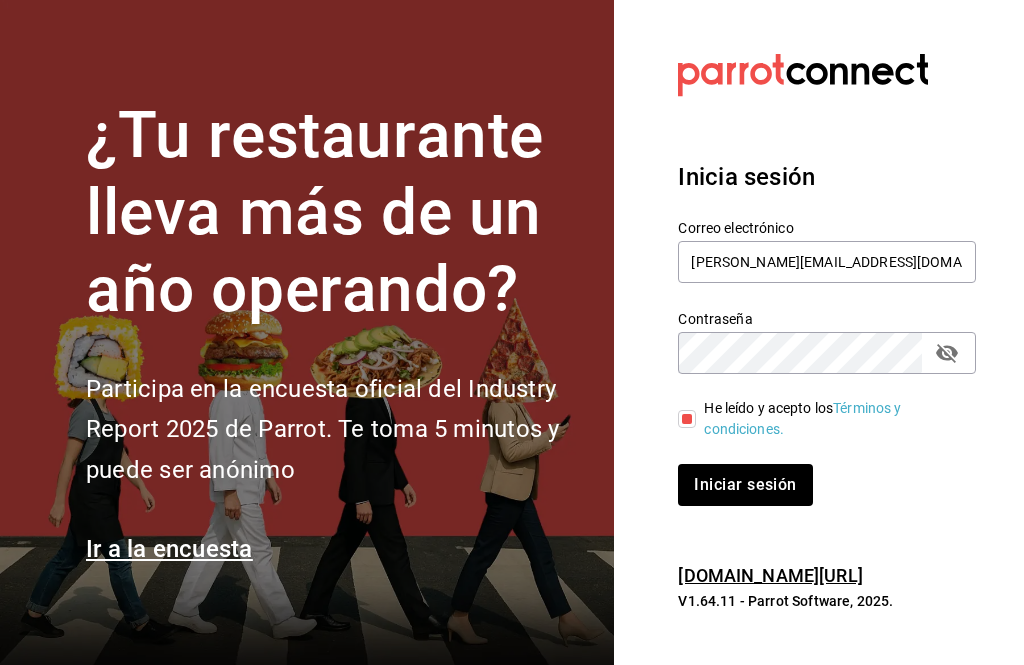 click on "He leído y acepto los  Términos y condiciones." at bounding box center [687, 419] 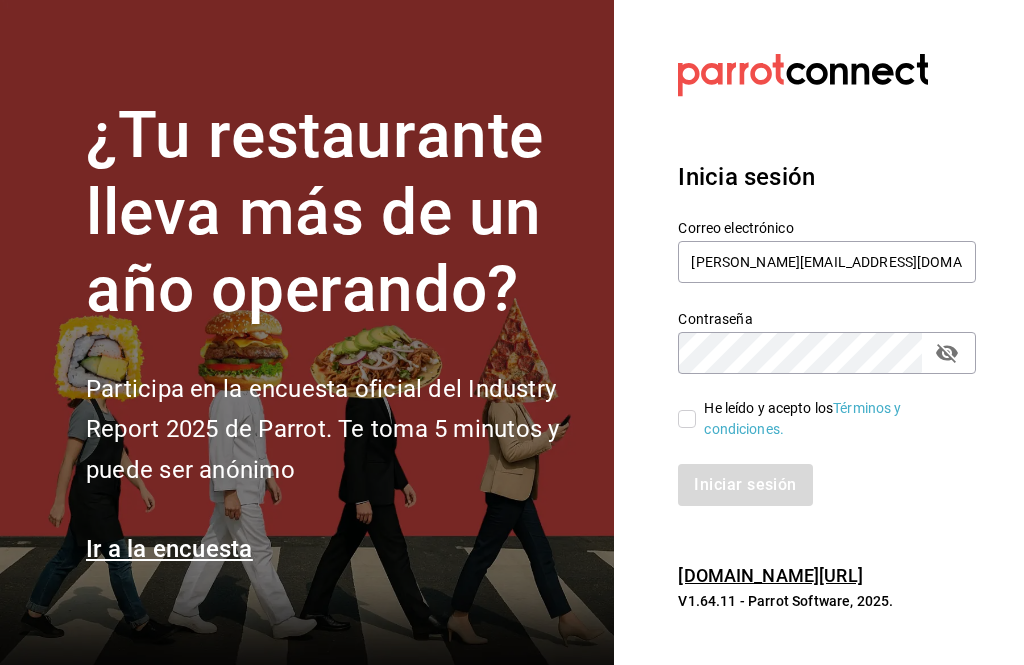 click on "He leído y acepto los  Términos y condiciones." at bounding box center (687, 419) 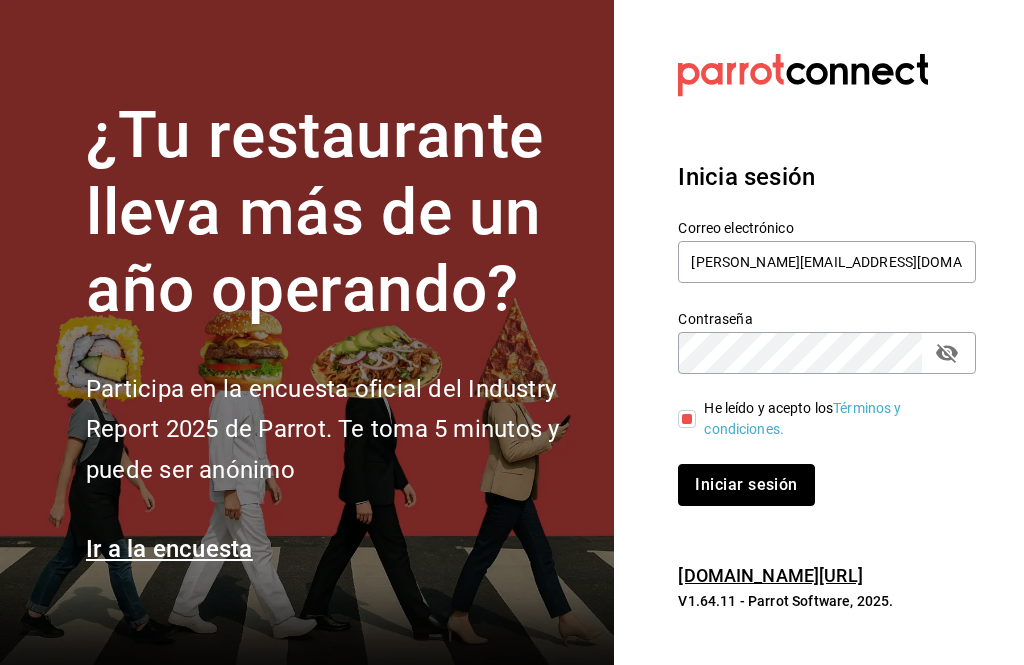 click on "Iniciar sesión" at bounding box center [746, 485] 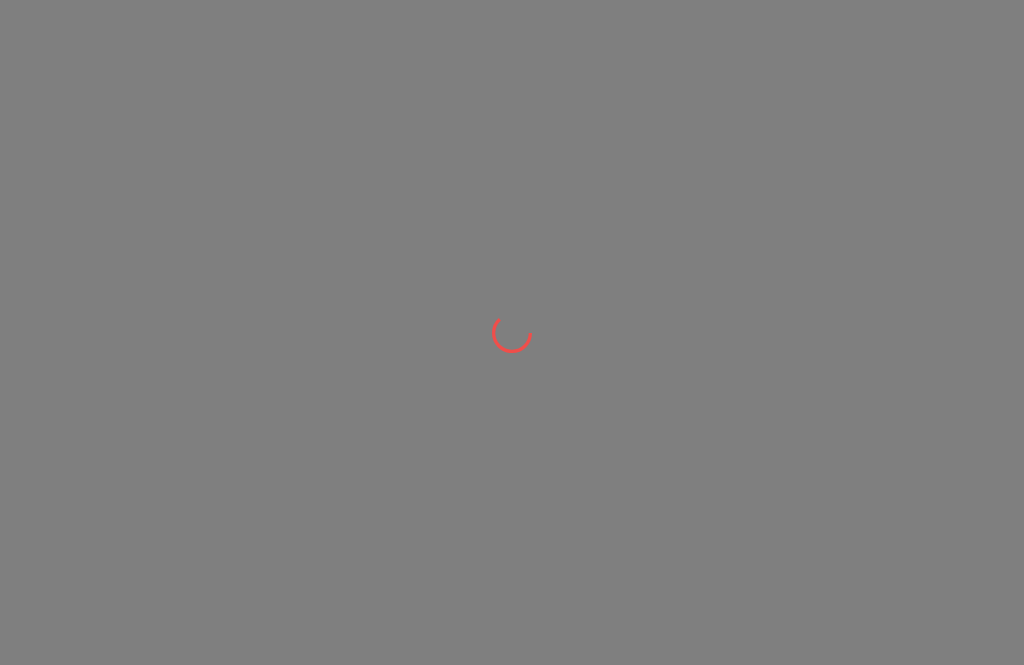 scroll, scrollTop: 0, scrollLeft: 0, axis: both 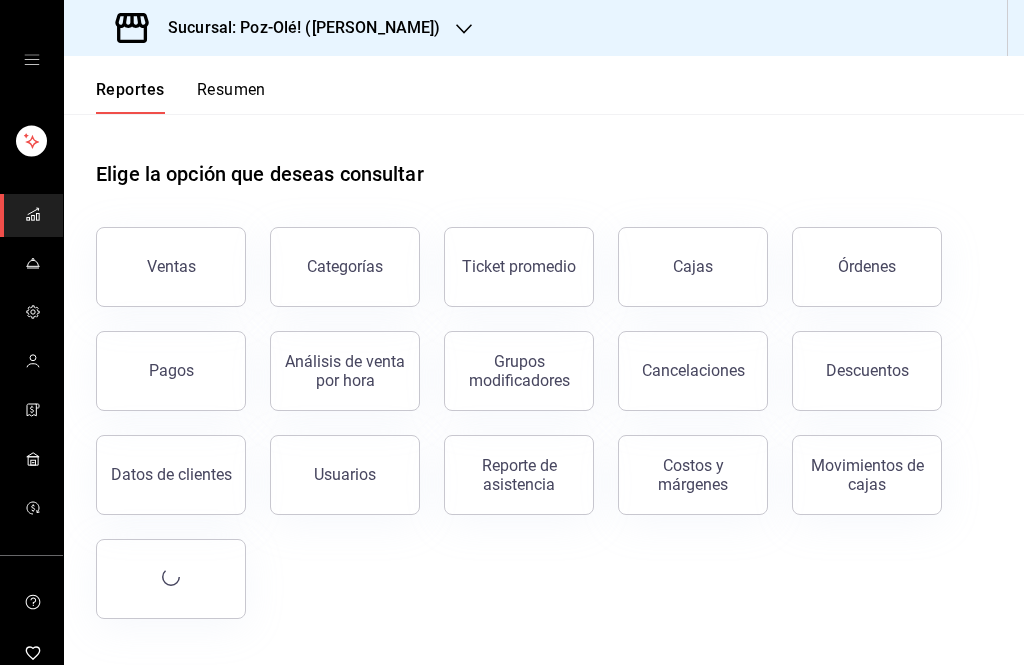 click on "Cajas" at bounding box center (693, 267) 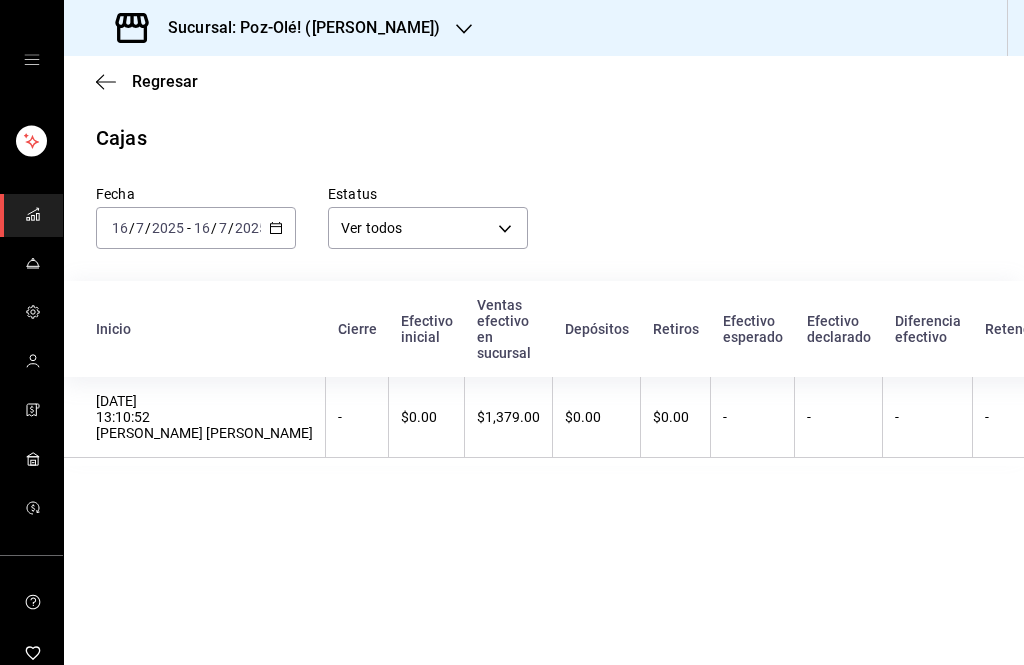 click on "2025" at bounding box center [251, 228] 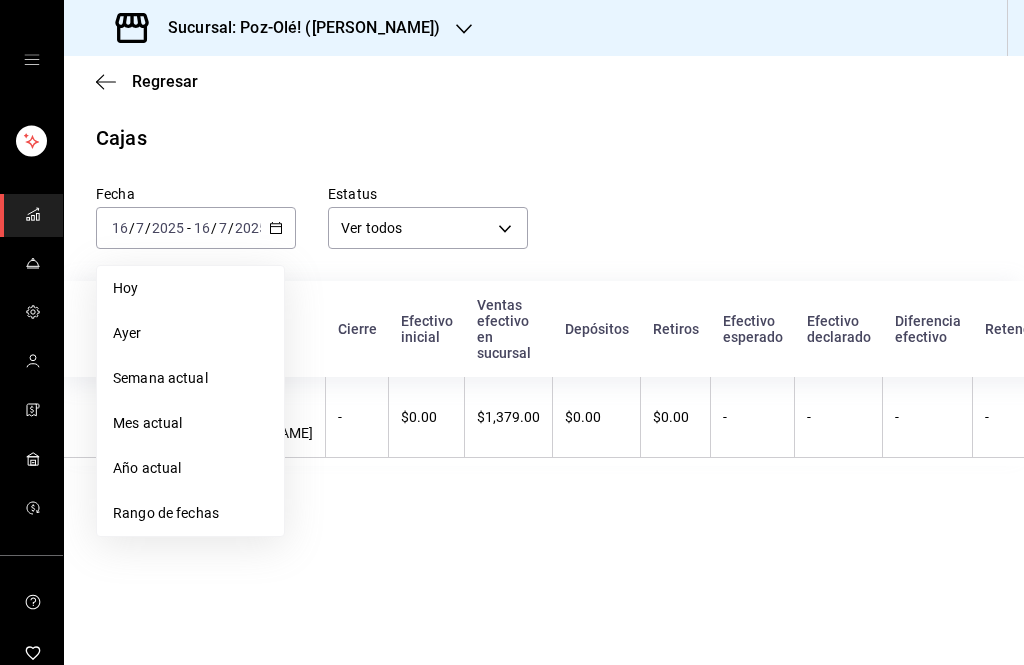 click on "Semana actual" at bounding box center [190, 378] 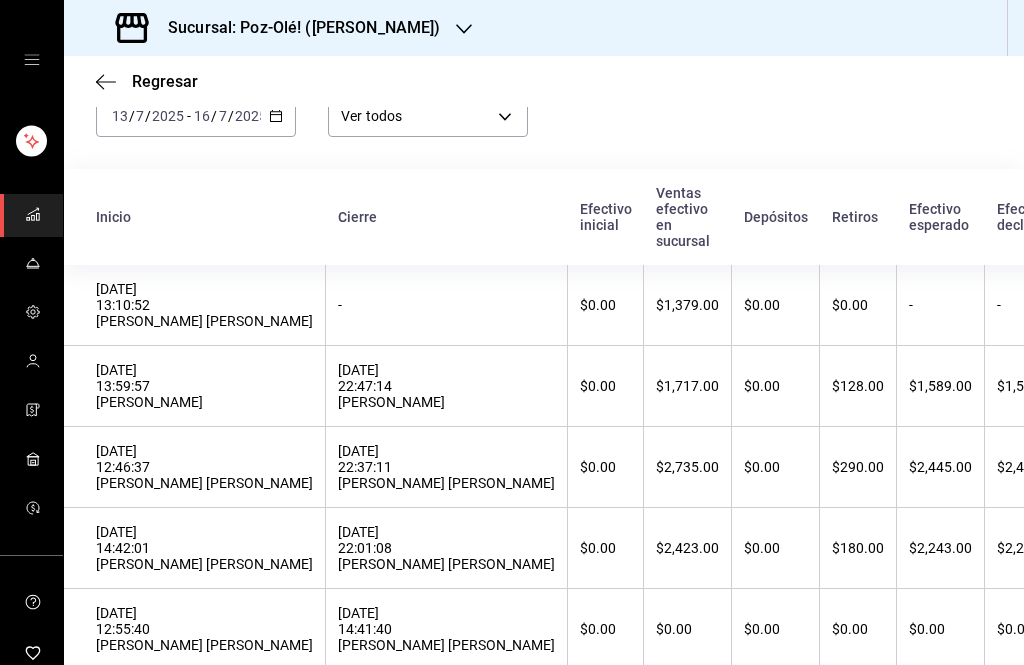 scroll, scrollTop: 110, scrollLeft: 0, axis: vertical 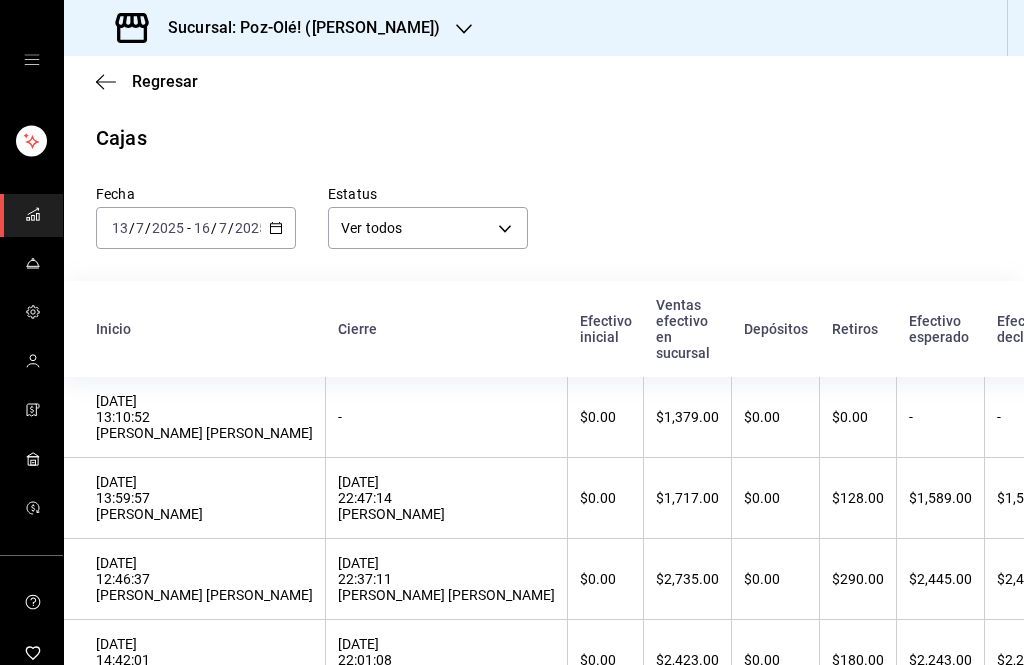 click 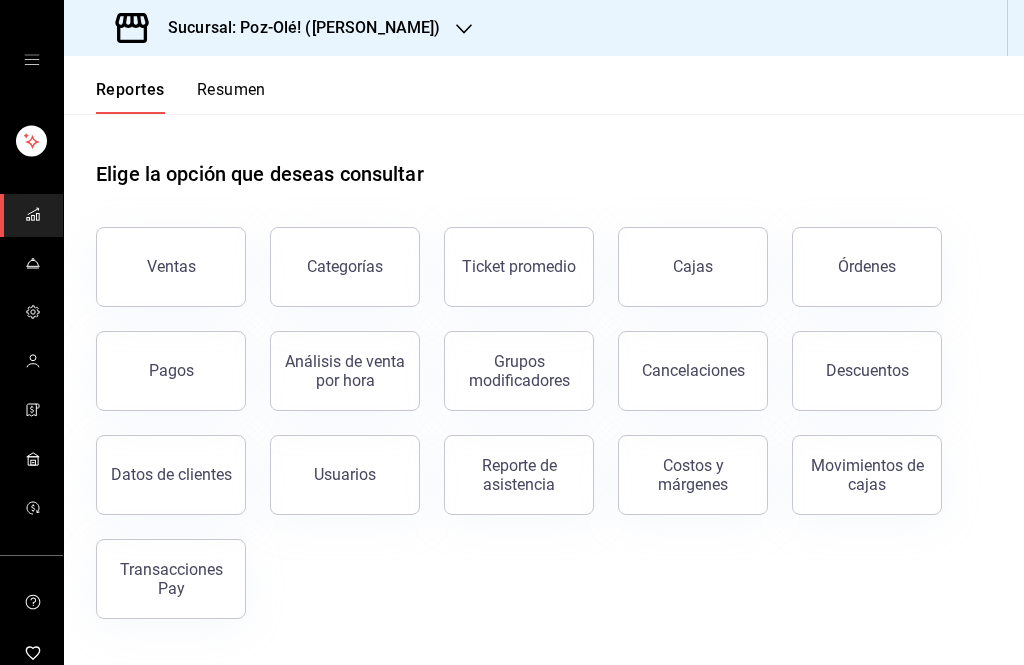 click on "Cajas" at bounding box center (693, 267) 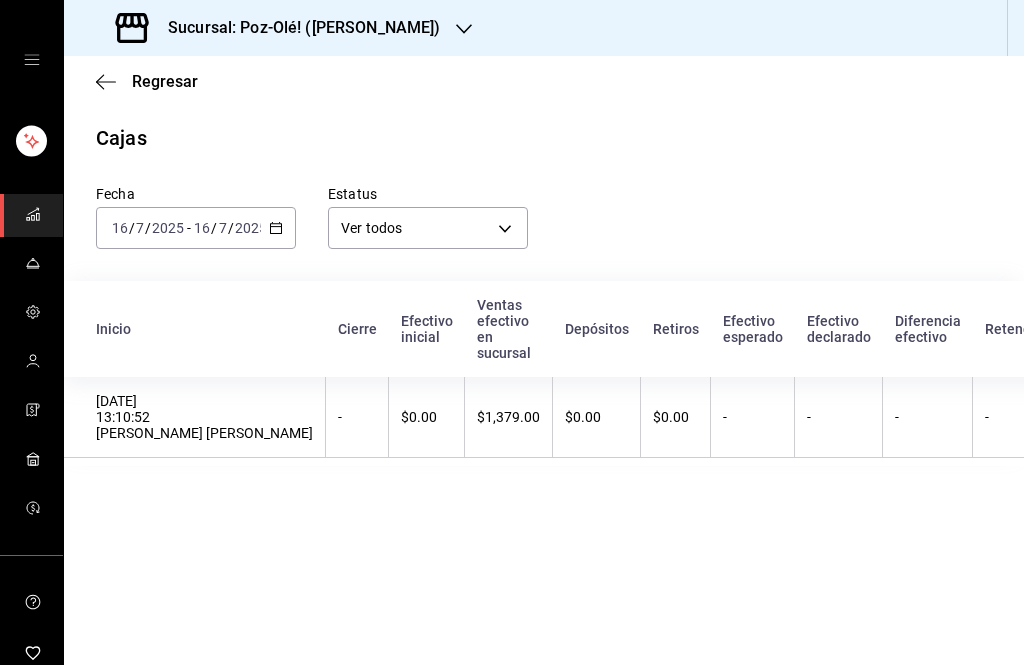 click on "2025-07-16 16 / 7 / 2025 - 2025-07-16 16 / 7 / 2025" at bounding box center (196, 228) 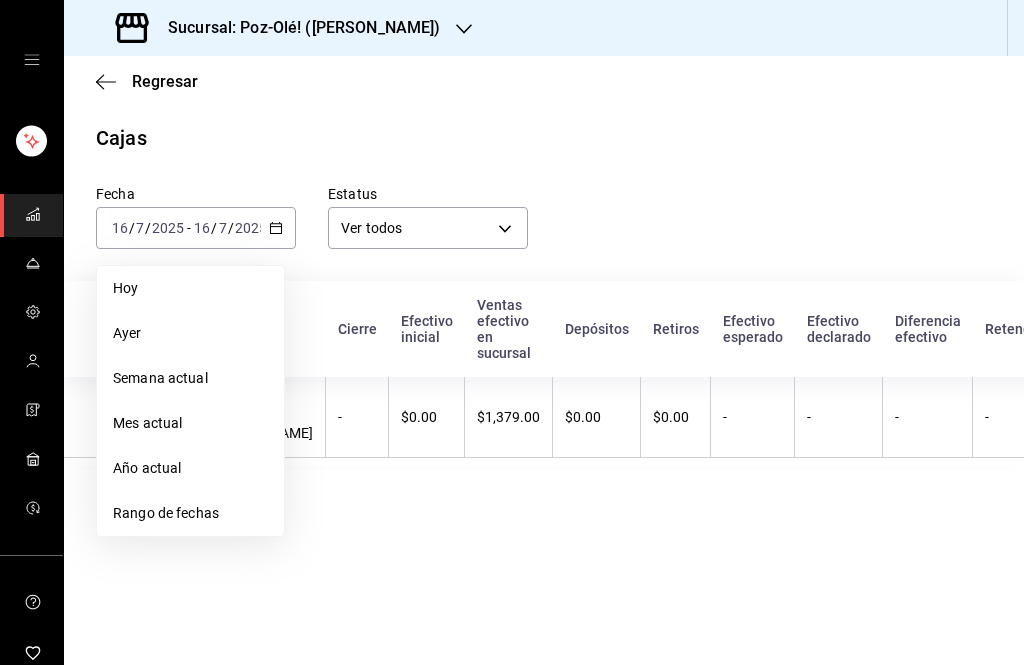 click on "Rango de fechas" at bounding box center (190, 513) 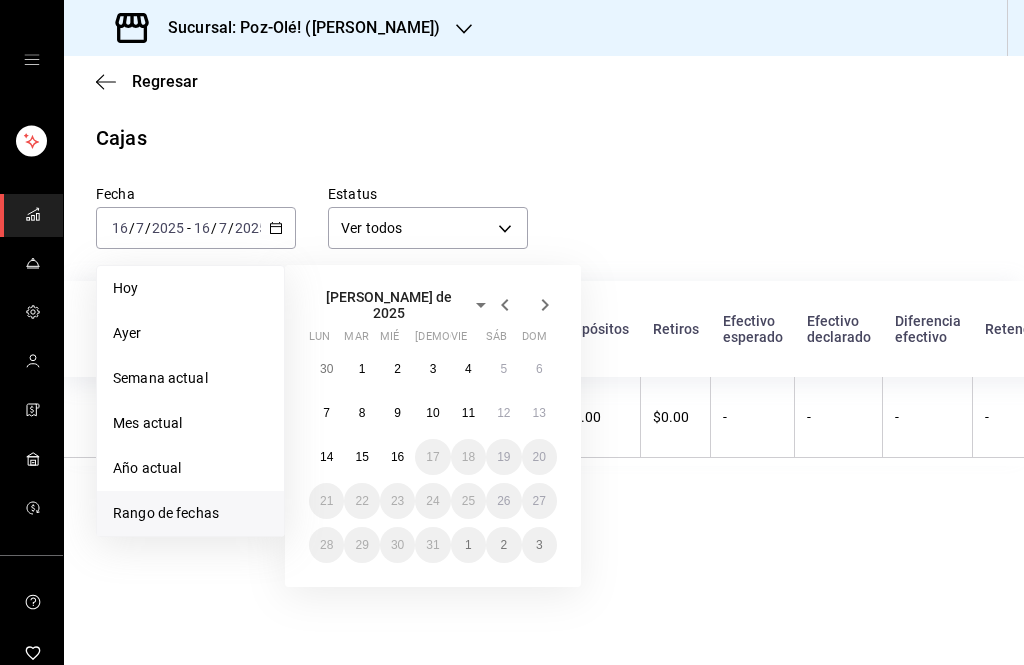 click on "30 1 2 3 4 5 6 7 8 9 10 11 12 13 14 15 16 17 18 19 20 21 22 23 24 25 26 27 28 29 30 31 1 2 3" at bounding box center (433, 457) 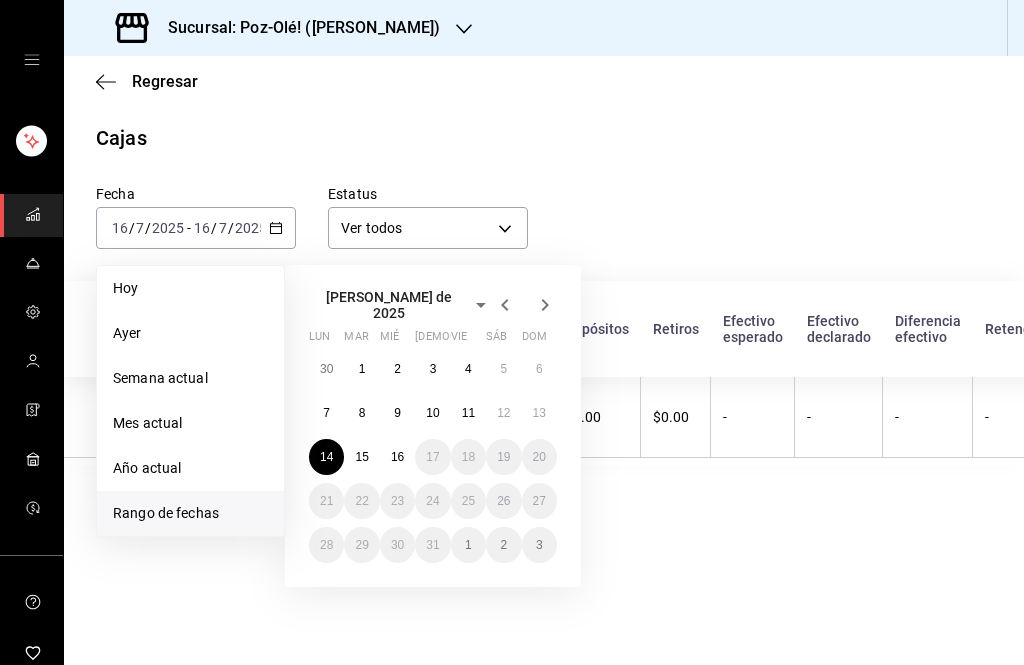 click on "14" at bounding box center (326, 457) 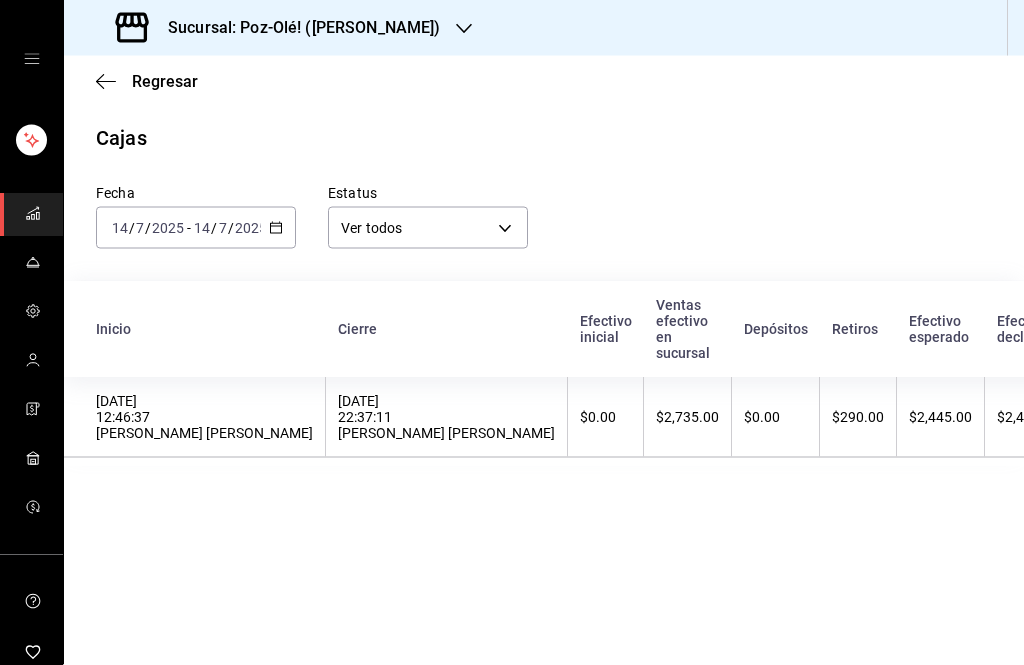 scroll, scrollTop: 0, scrollLeft: 0, axis: both 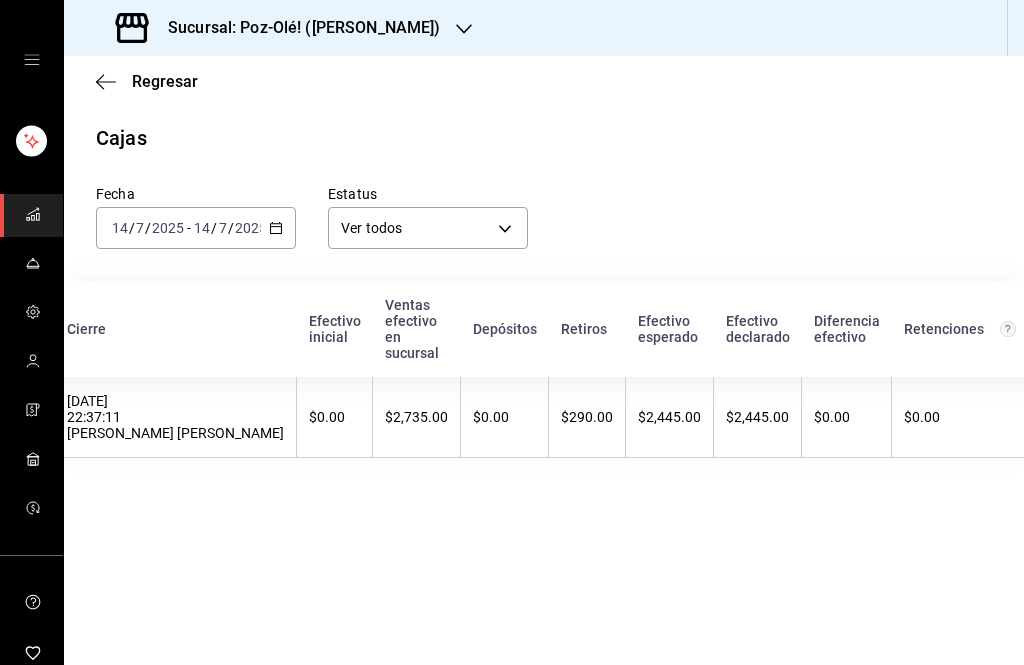click on "$0.00" at bounding box center [960, 417] 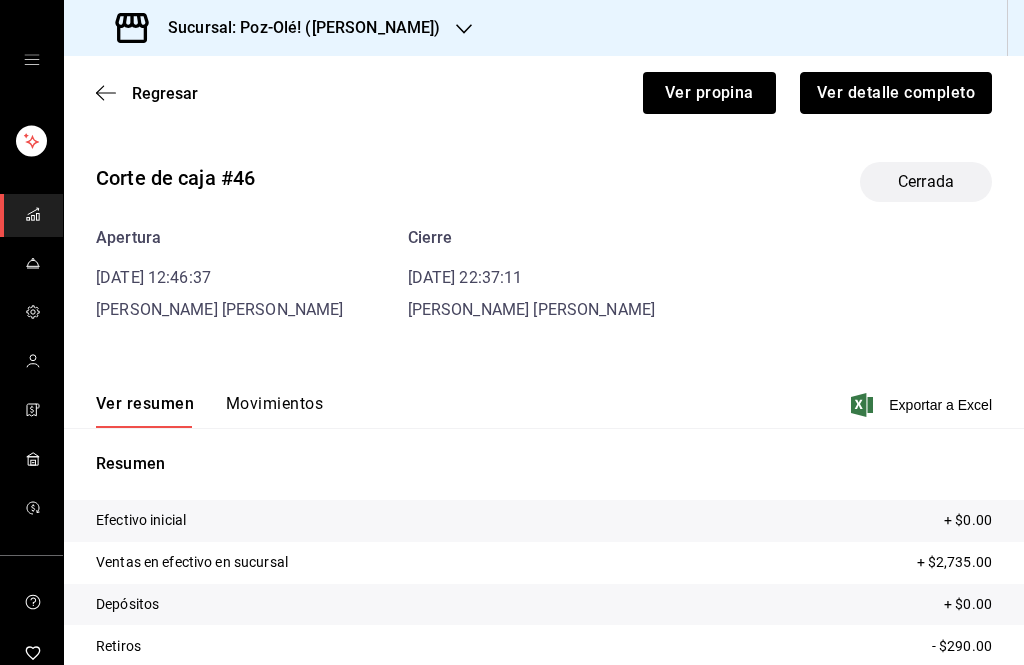 click on "Ver detalle completo" at bounding box center (896, 93) 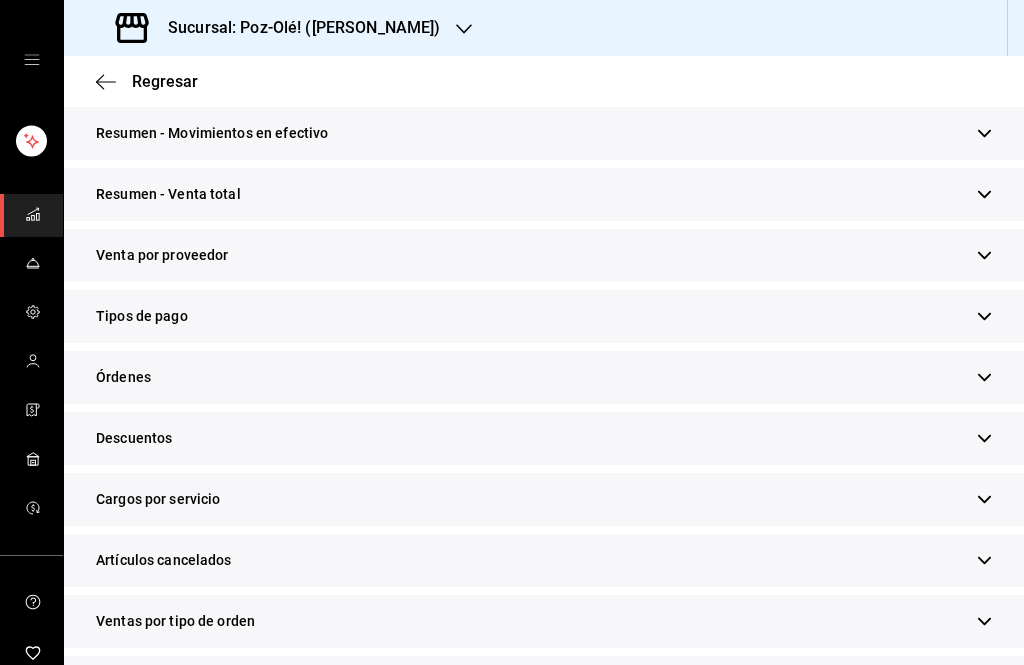 scroll, scrollTop: 328, scrollLeft: 0, axis: vertical 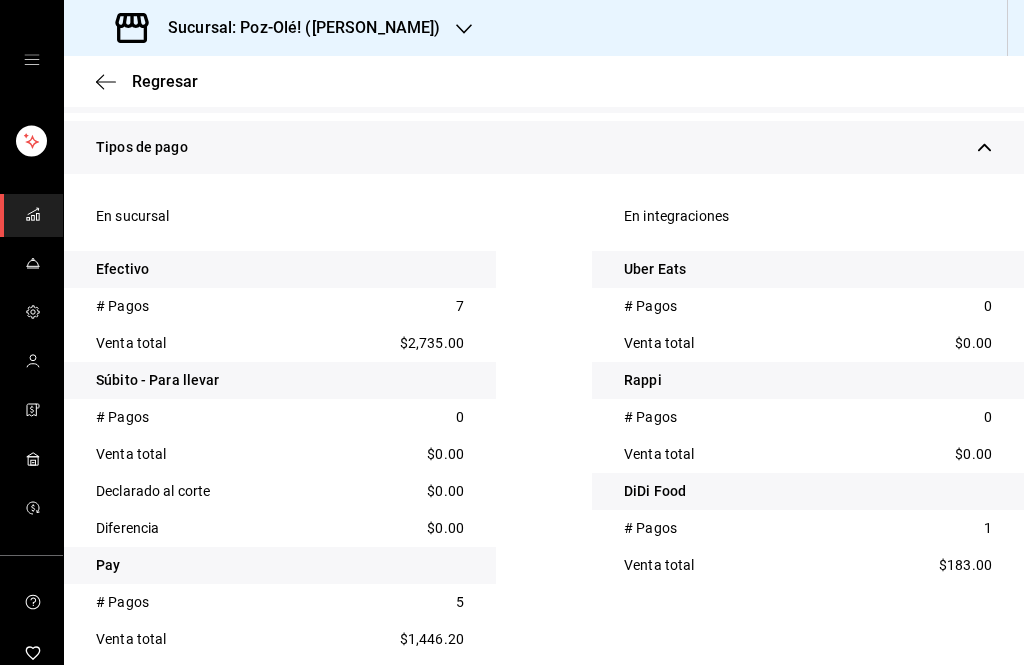 click 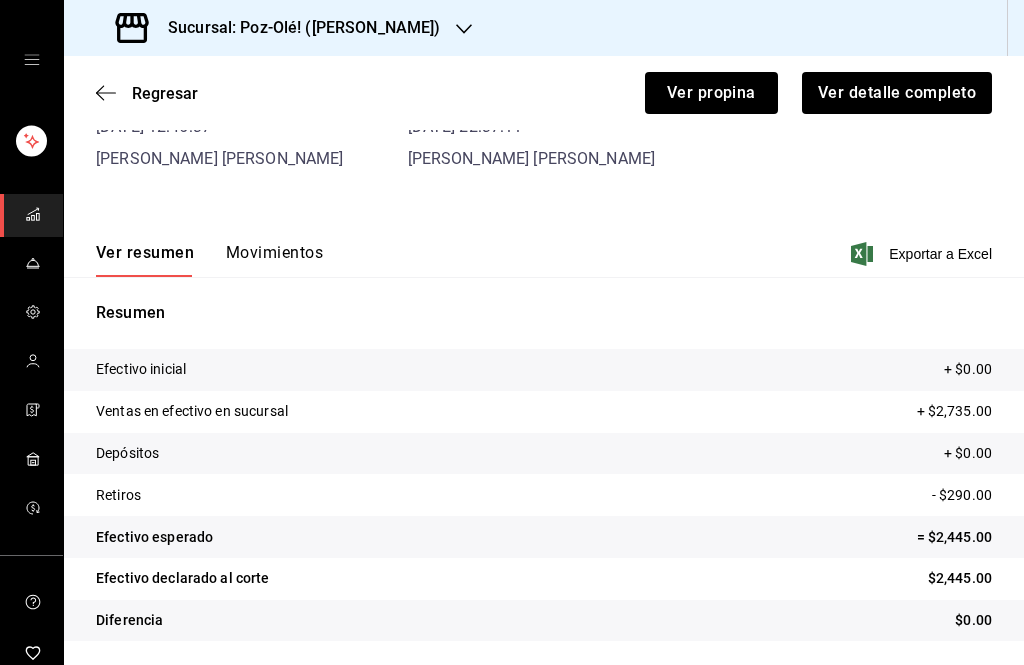 scroll, scrollTop: 85, scrollLeft: 0, axis: vertical 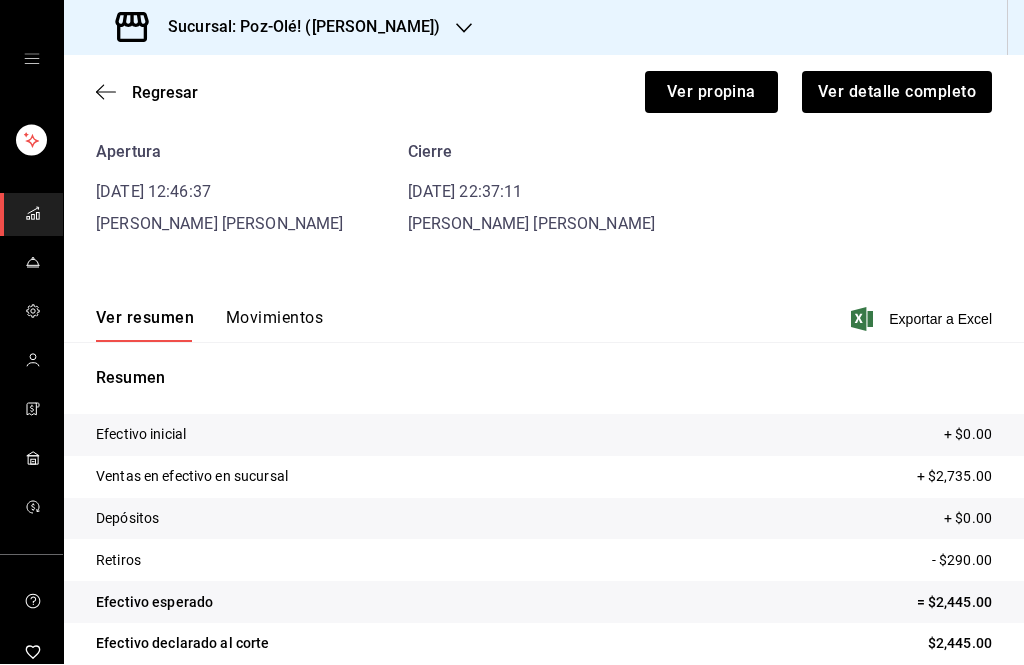 click on "Regresar Ver propina Ver detalle completo" at bounding box center [544, 93] 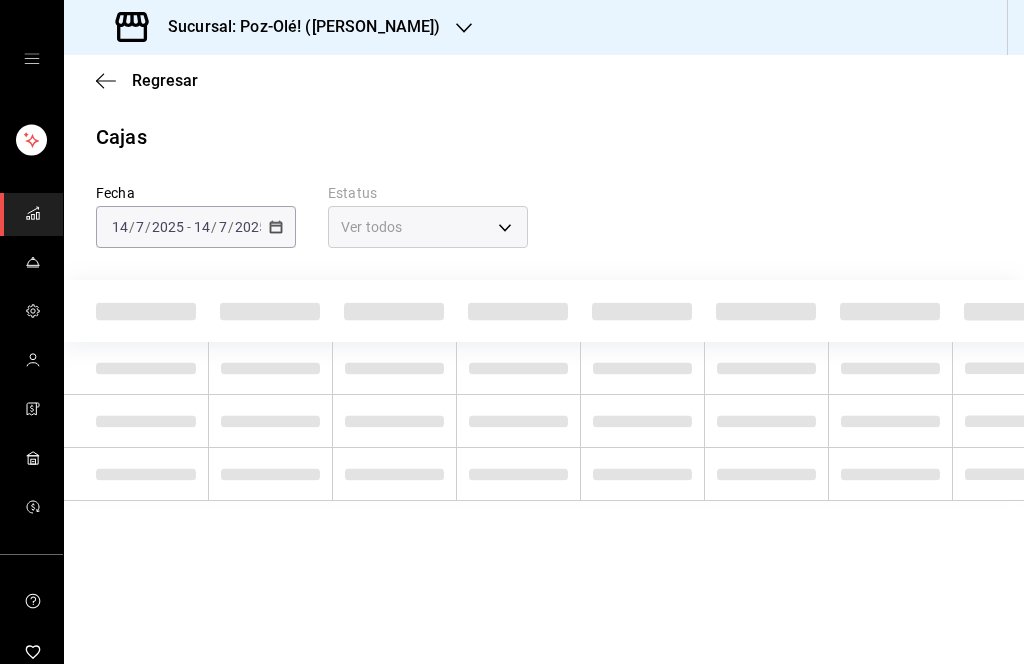scroll, scrollTop: 0, scrollLeft: 0, axis: both 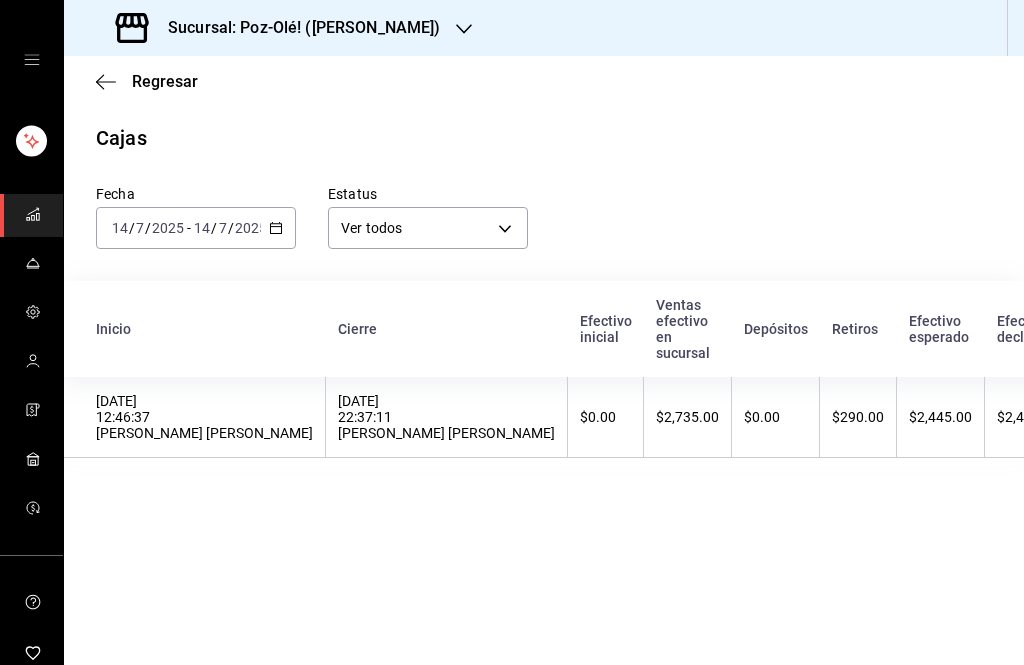click on "$290.00" at bounding box center [858, 417] 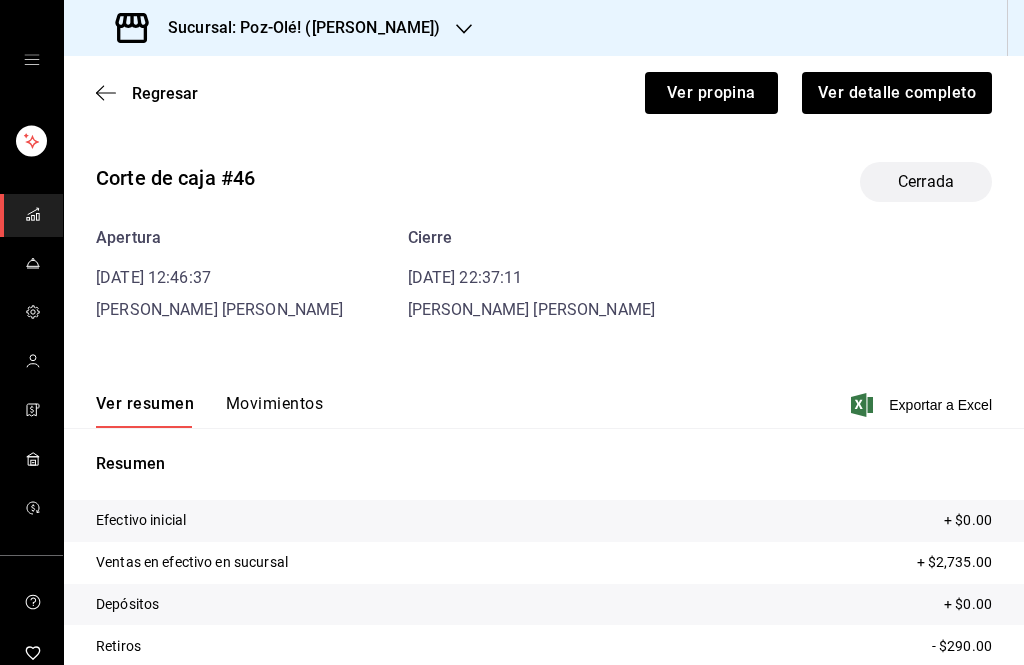 scroll, scrollTop: 0, scrollLeft: 0, axis: both 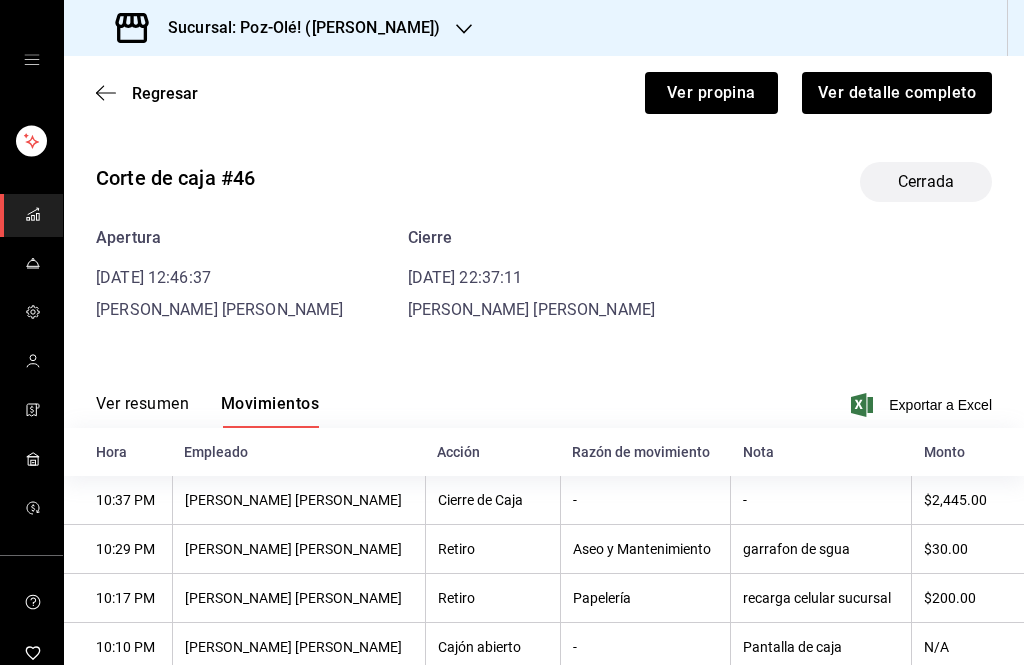click on "Regresar Ver propina Ver detalle completo" at bounding box center [544, 93] 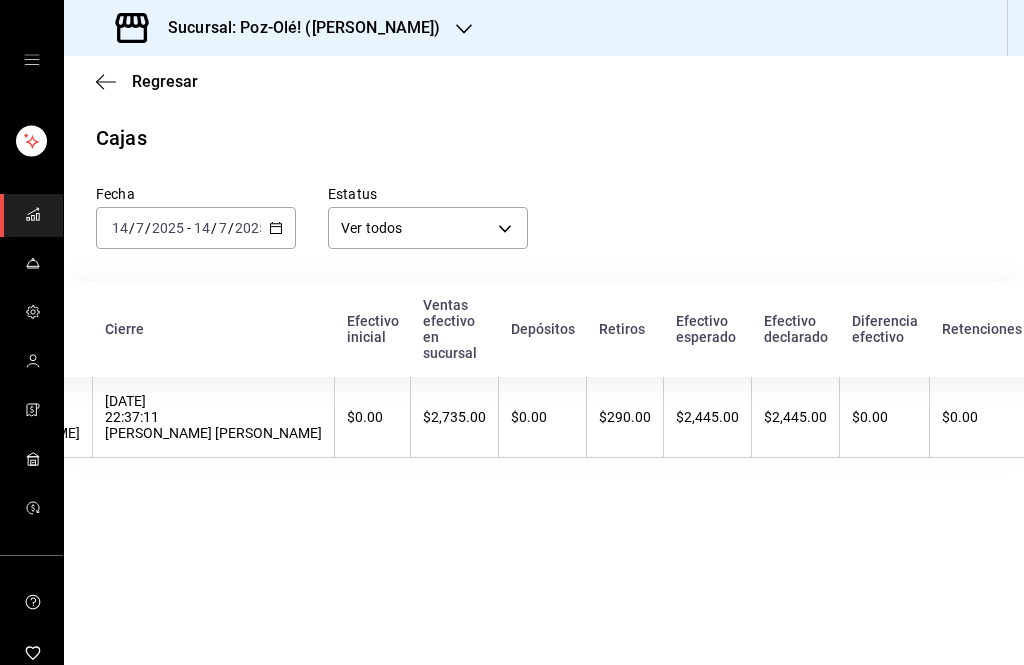 scroll, scrollTop: 0, scrollLeft: 232, axis: horizontal 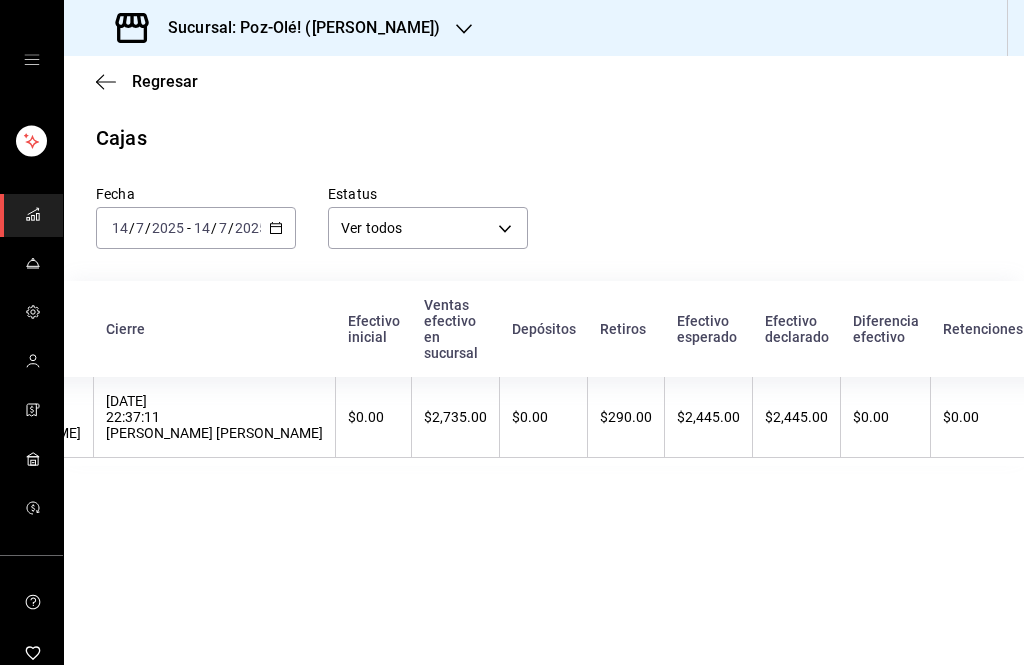 click on "Regresar Cajas Fecha 2025-07-14 14 / 7 / 2025 - 2025-07-14 14 / 7 / 2025 Estatus Ver todos ALL Inicio Cierre Efectivo inicial Ventas efectivo en sucursal Depósitos Retiros Efectivo esperado Efectivo declarado Diferencia efectivo Retenciones Estatus 14/07/2025
12:46:37
Gerardo Maxil Vargas 14/07/2025
22:37:11
Gerardo Maxil Vargas $0.00 $2,735.00 $0.00 $290.00 $2,445.00 $2,445.00 $0.00 $0.00 Cerrada" at bounding box center (544, 360) 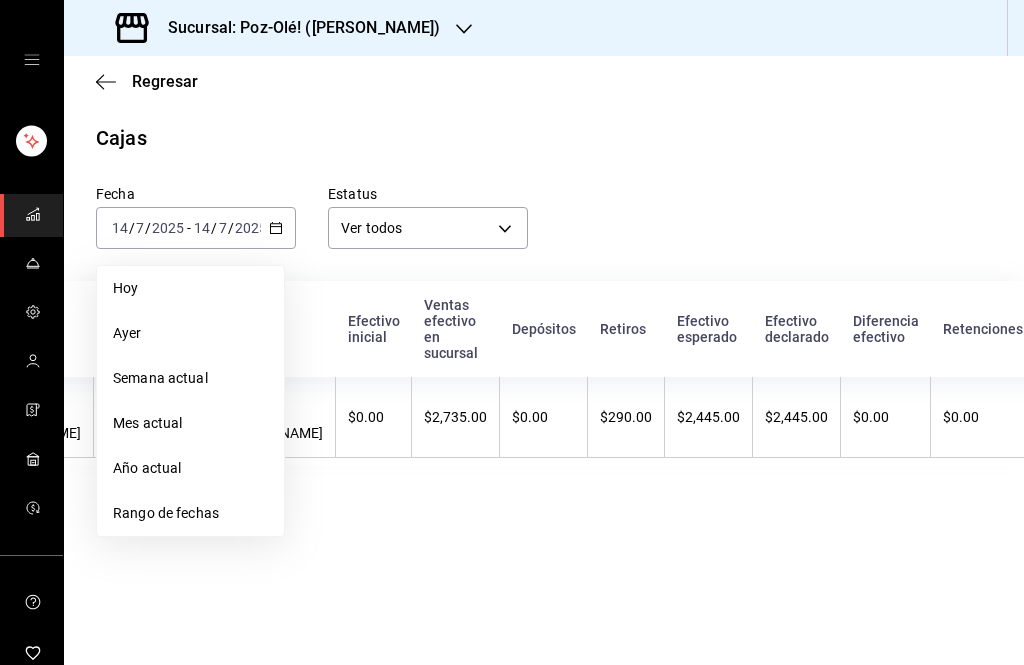 click on "Semana actual" at bounding box center (190, 378) 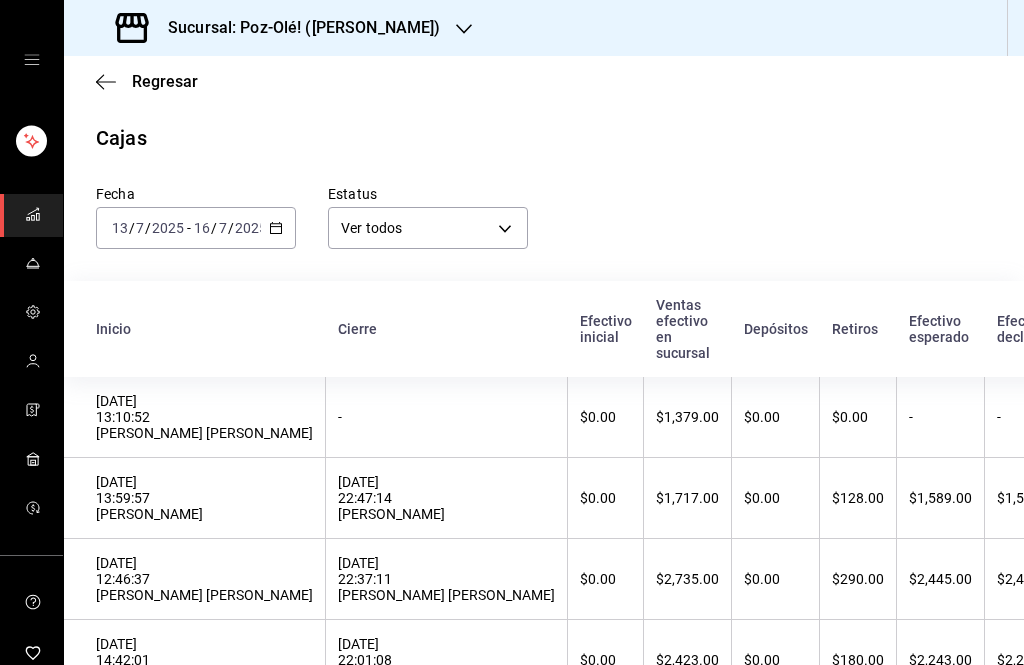 click on "2025" at bounding box center [251, 228] 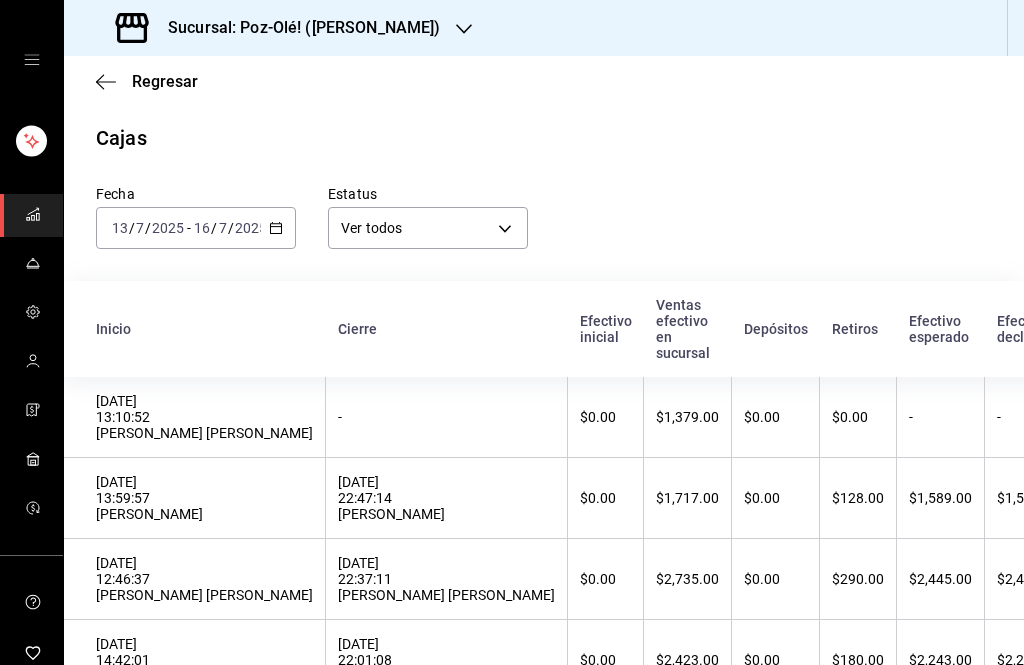 click on "2025-07-13 13 / 7 / 2025 - 2025-07-16 16 / 7 / 2025" at bounding box center (196, 228) 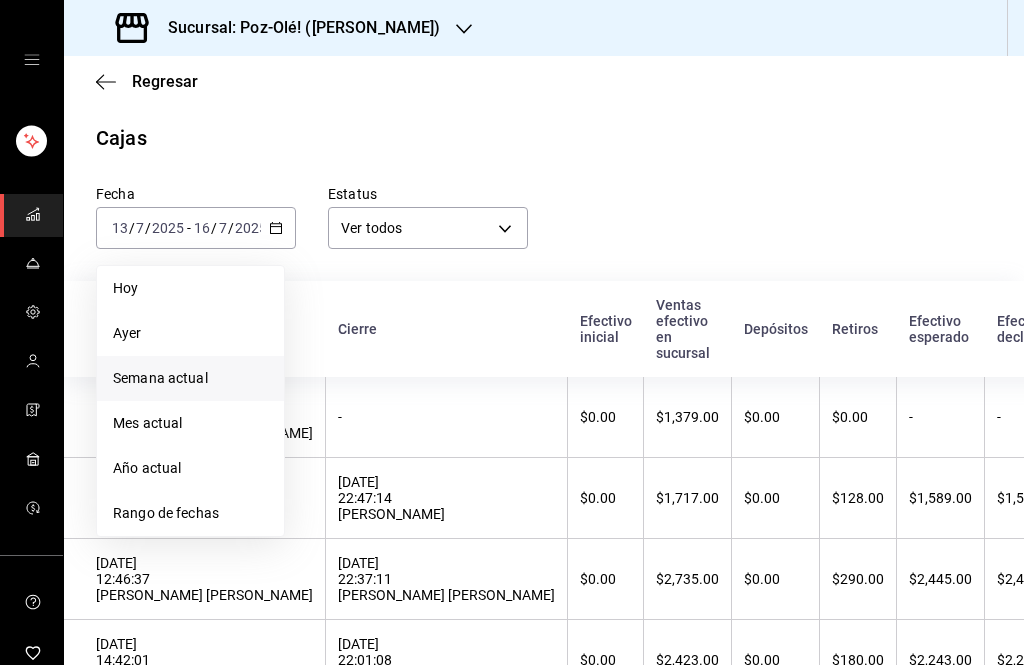 click 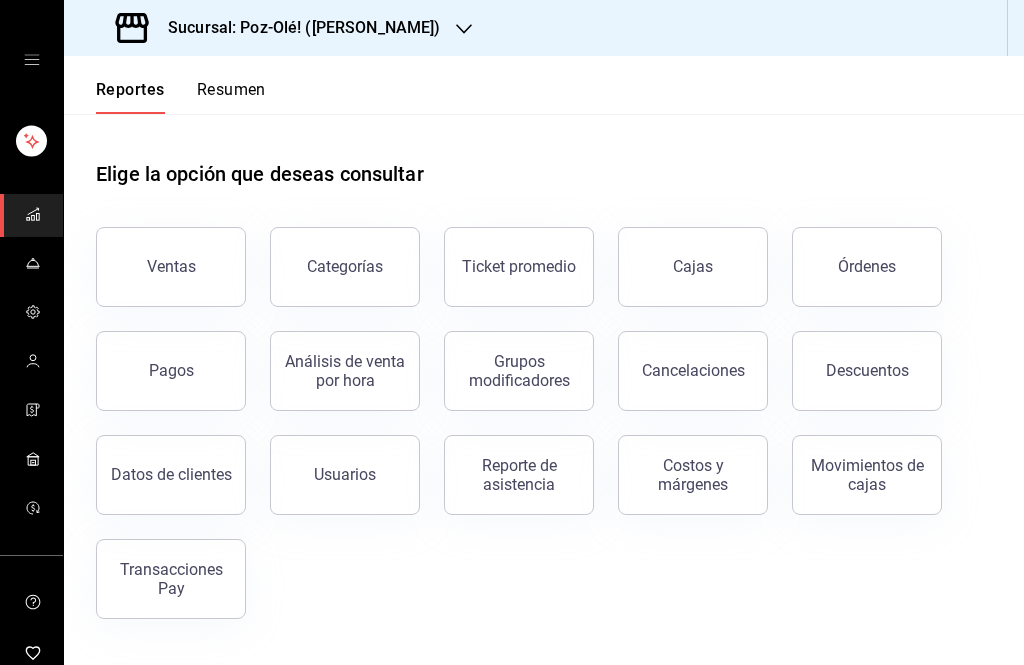 click on "Cajas" at bounding box center [693, 267] 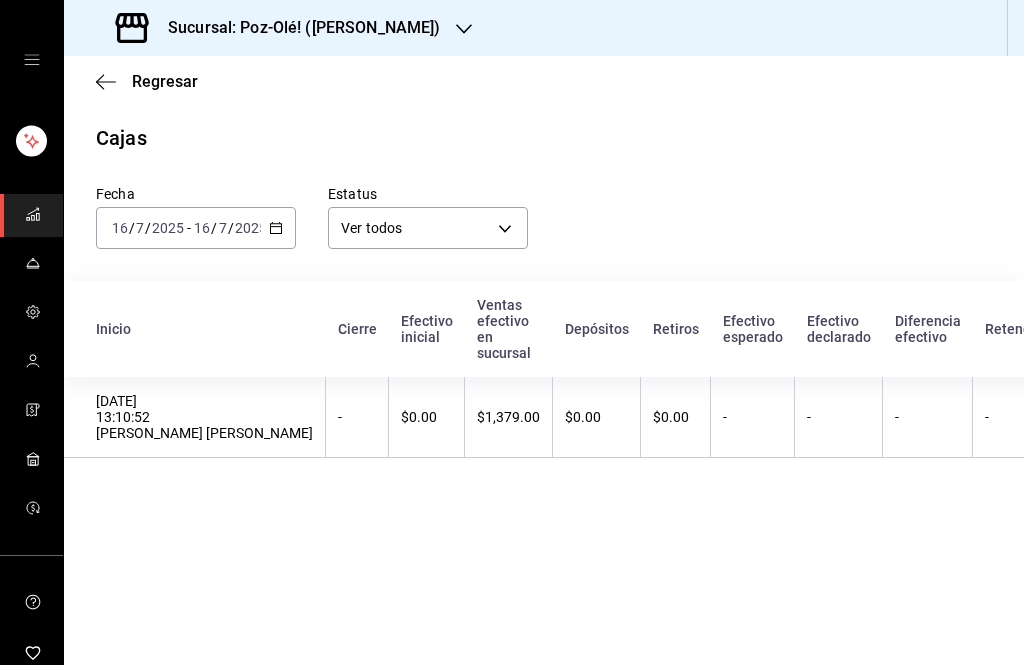 click on "Sucursal: Poz-Olé! (Zavaleta) Regresar Cajas Fecha 2025-07-16 16 / 7 / 2025 - 2025-07-16 16 / 7 / 2025 Estatus Ver todos ALL Inicio Cierre Efectivo inicial Ventas efectivo en sucursal Depósitos Retiros Efectivo esperado Efectivo declarado Diferencia efectivo Retenciones Estatus 16/07/2025
13:10:52
Gerardo Maxil Vargas - $0.00 $1,379.00 $0.00 $0.00 - - - - Abierta GANA 1 MES GRATIS EN TU SUSCRIPCIÓN AQUÍ ¿Recuerdas cómo empezó tu restaurante?
Hoy puedes ayudar a un colega a tener el mismo cambio que tú viviste.
Recomienda Parrot directamente desde tu Portal Administrador.
Es fácil y rápido.
🎁 Por cada restaurante que se una, ganas 1 mes gratis. Ver video tutorial Ir a video Visitar centro de ayuda (81) 2046 6363 soporte@parrotsoftware.io Visitar centro de ayuda (81) 2046 6363 soporte@parrotsoftware.io" at bounding box center [512, 332] 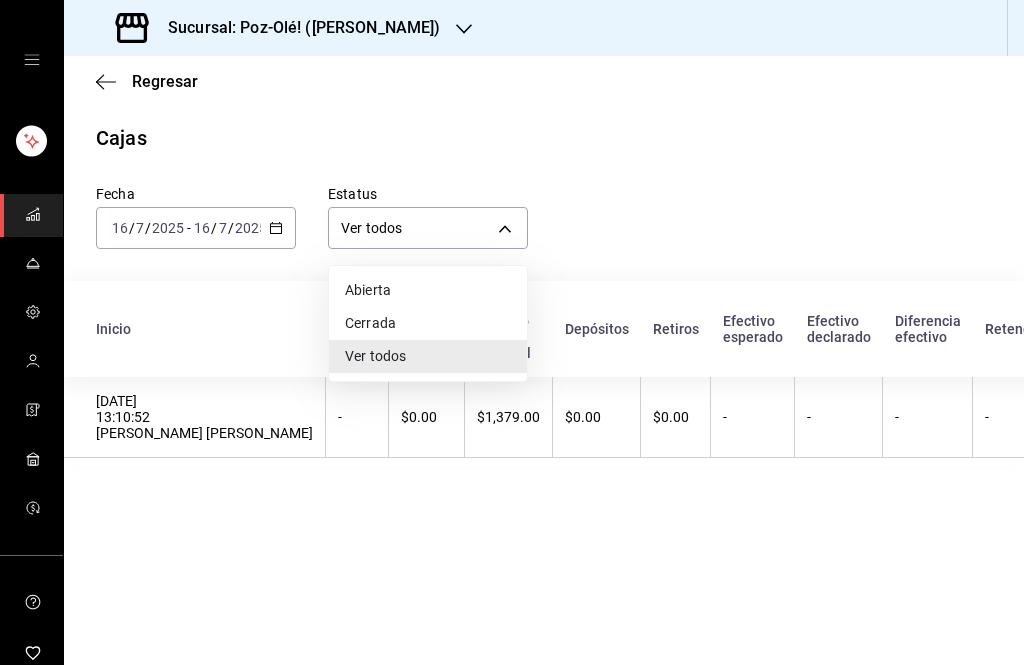 click at bounding box center (512, 332) 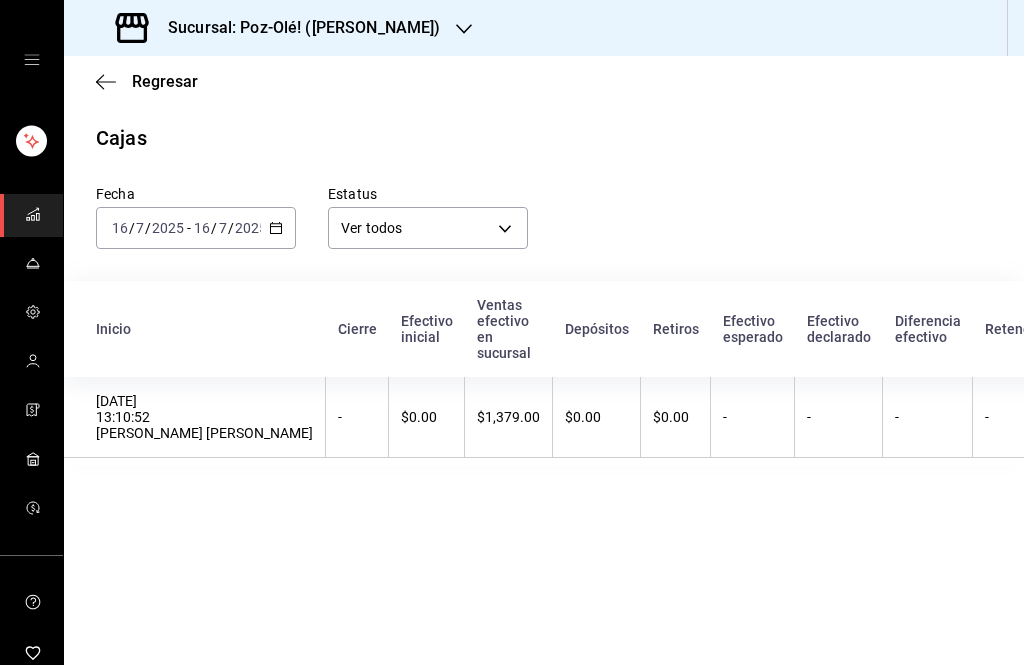 click on "2025" at bounding box center (251, 228) 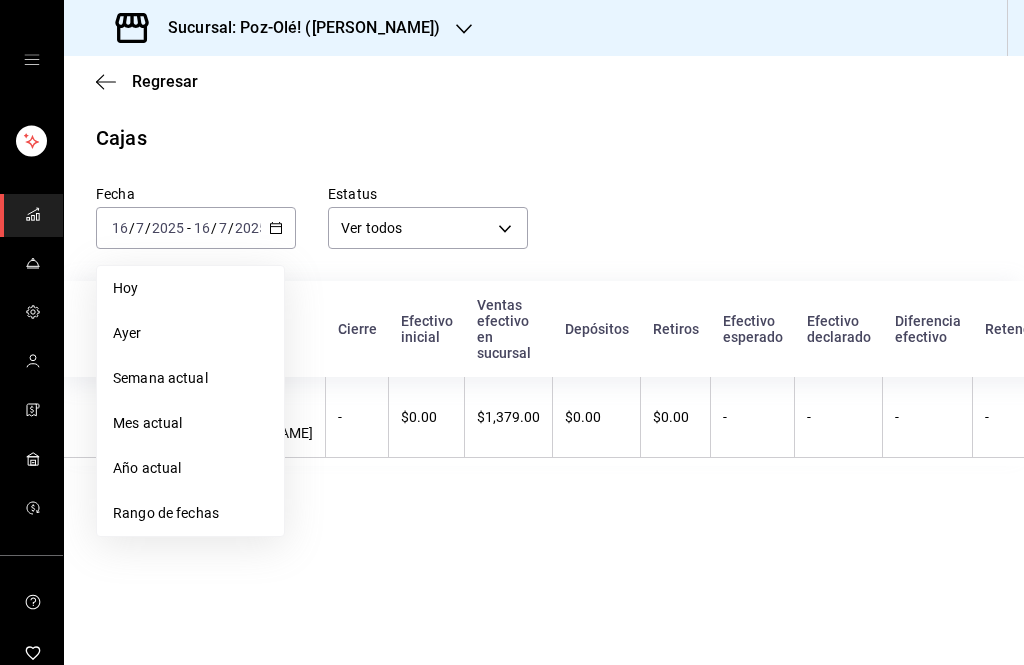 click on "Mes actual" at bounding box center [190, 423] 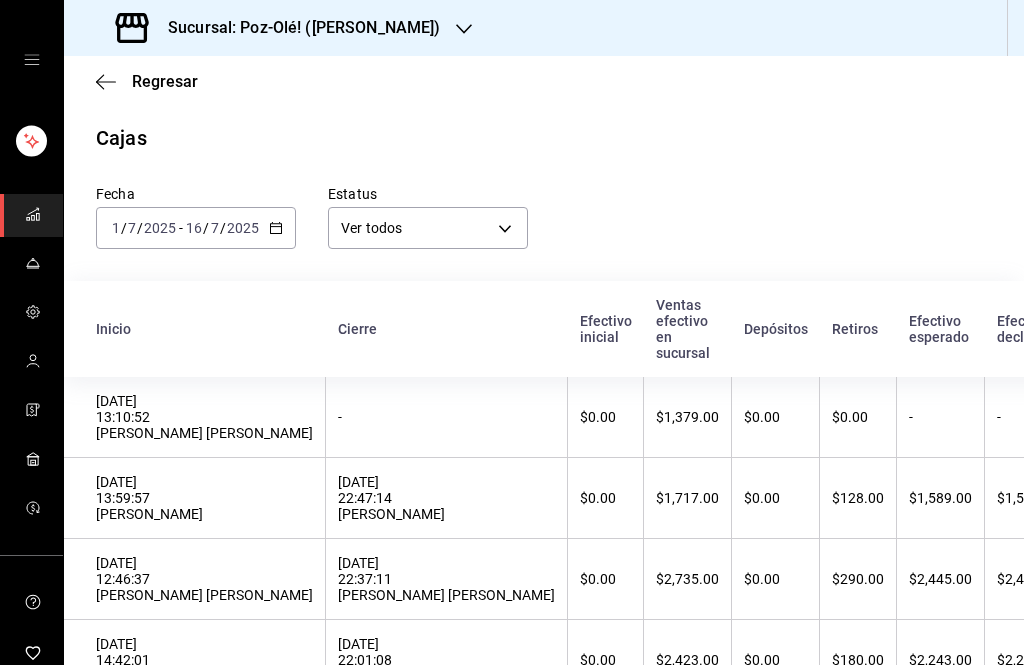 click 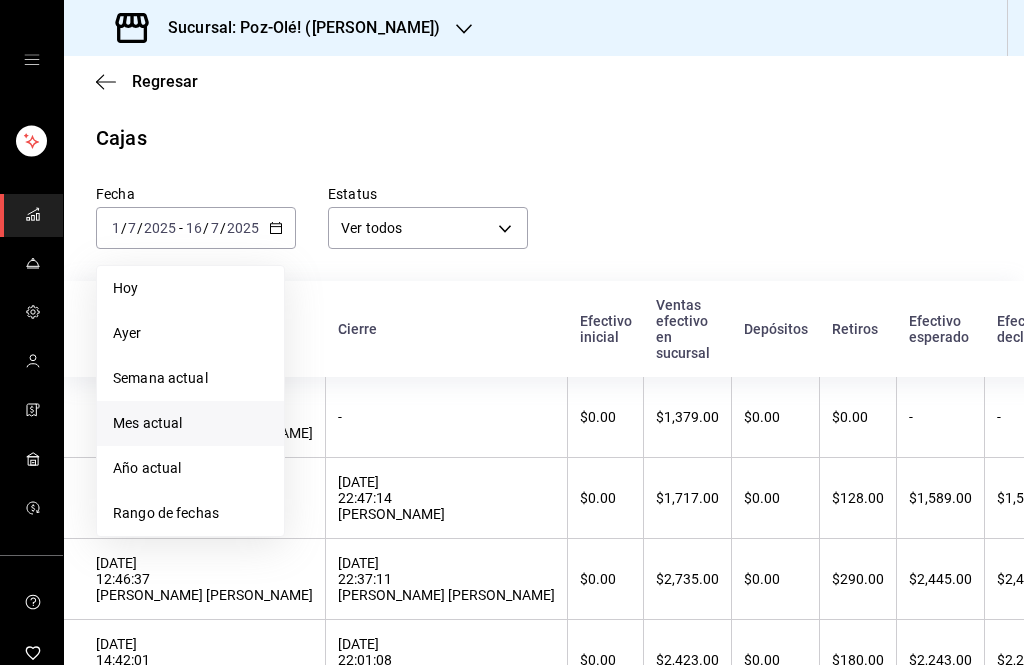 click on "Rango de fechas" at bounding box center [190, 513] 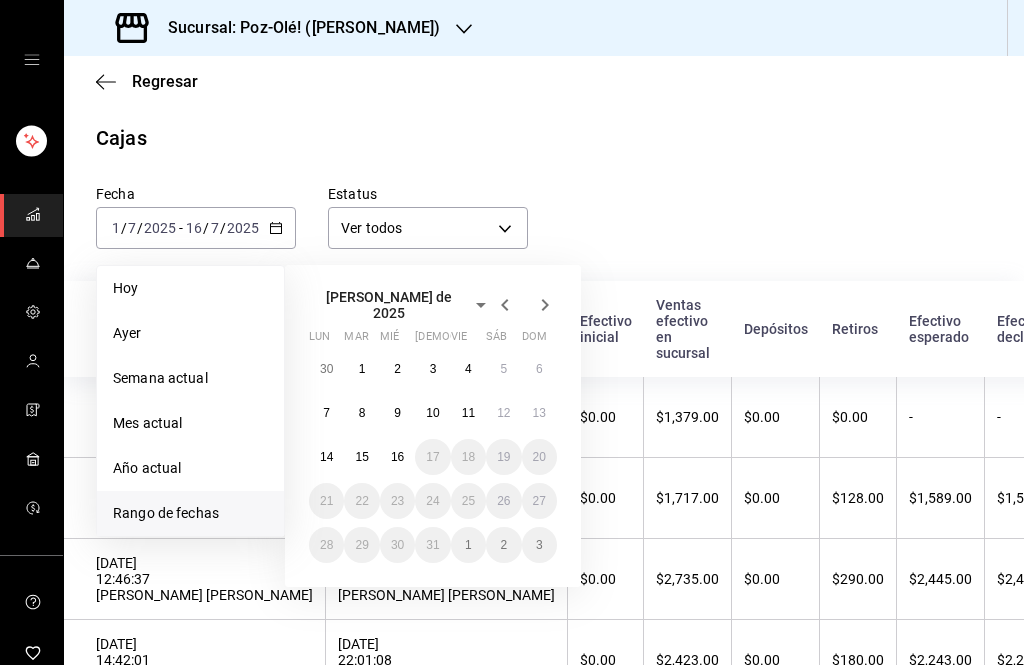 click on "15" at bounding box center (361, 457) 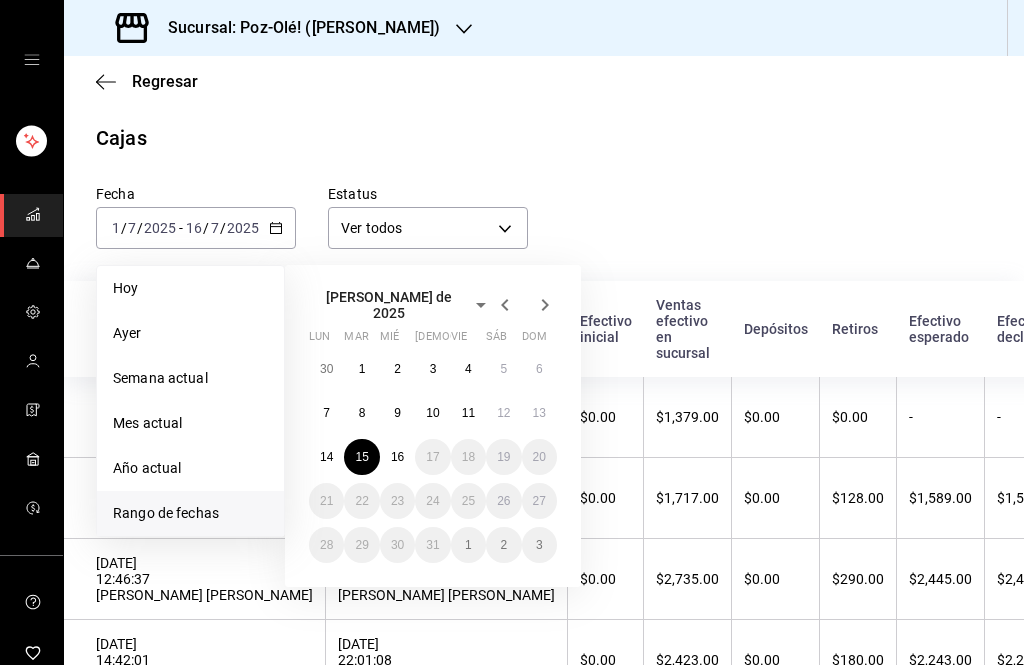 click on "15" at bounding box center [361, 457] 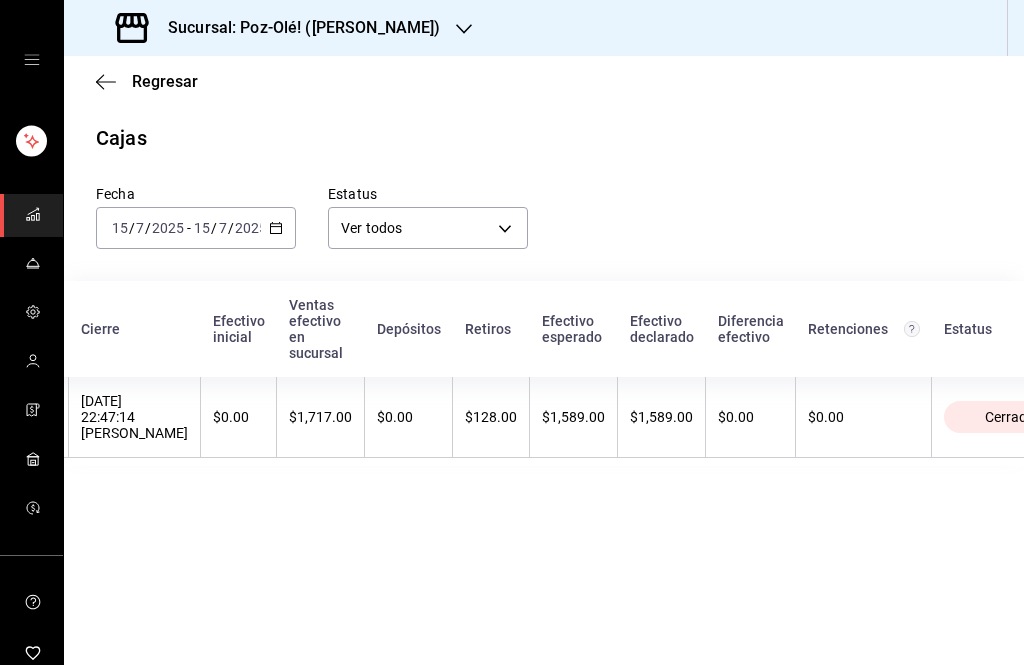 scroll, scrollTop: 0, scrollLeft: 145, axis: horizontal 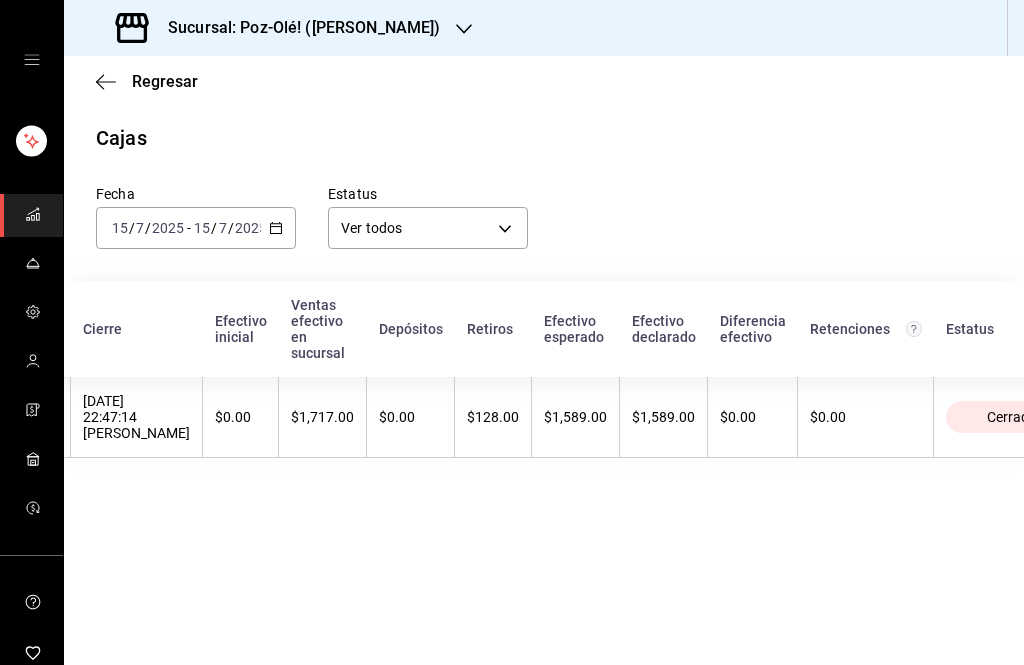 click on "$128.00" at bounding box center [493, 417] 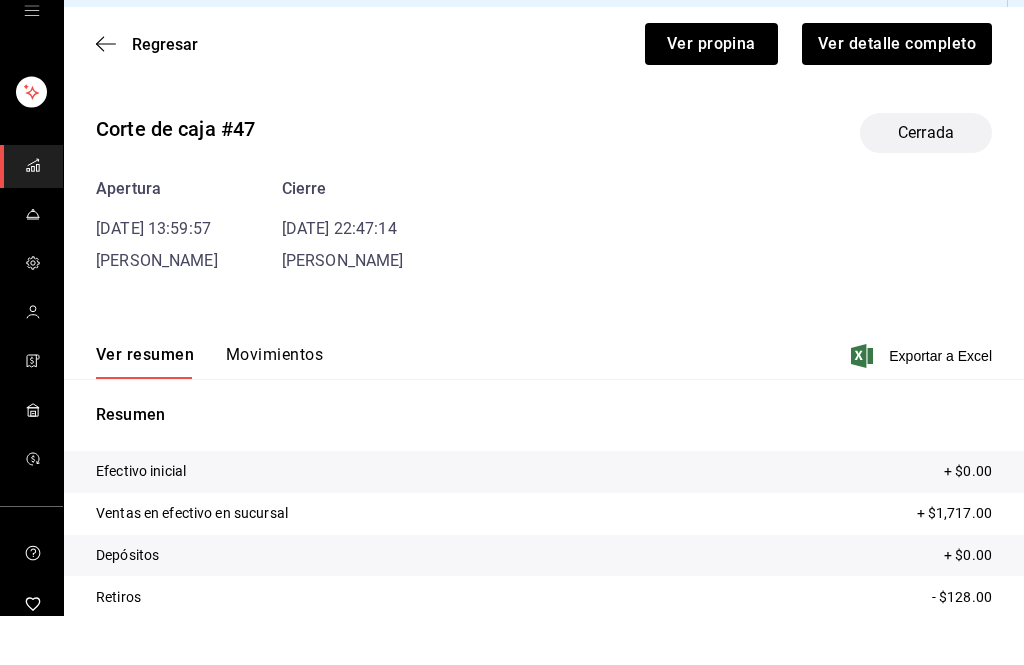 scroll, scrollTop: 66, scrollLeft: 0, axis: vertical 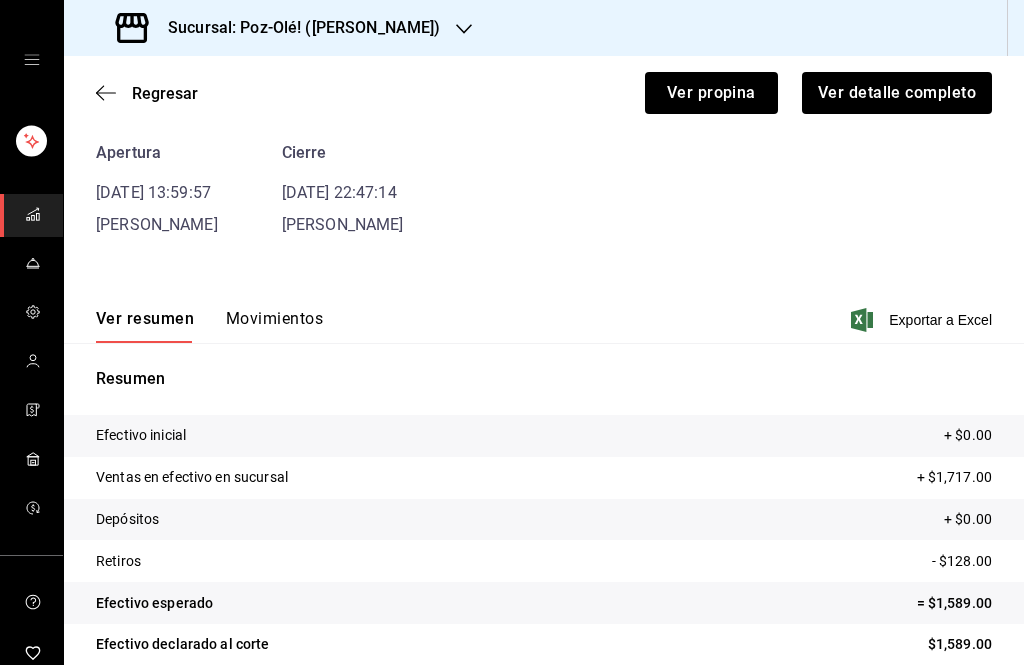 click on "Retiros - $128.00" at bounding box center (544, 561) 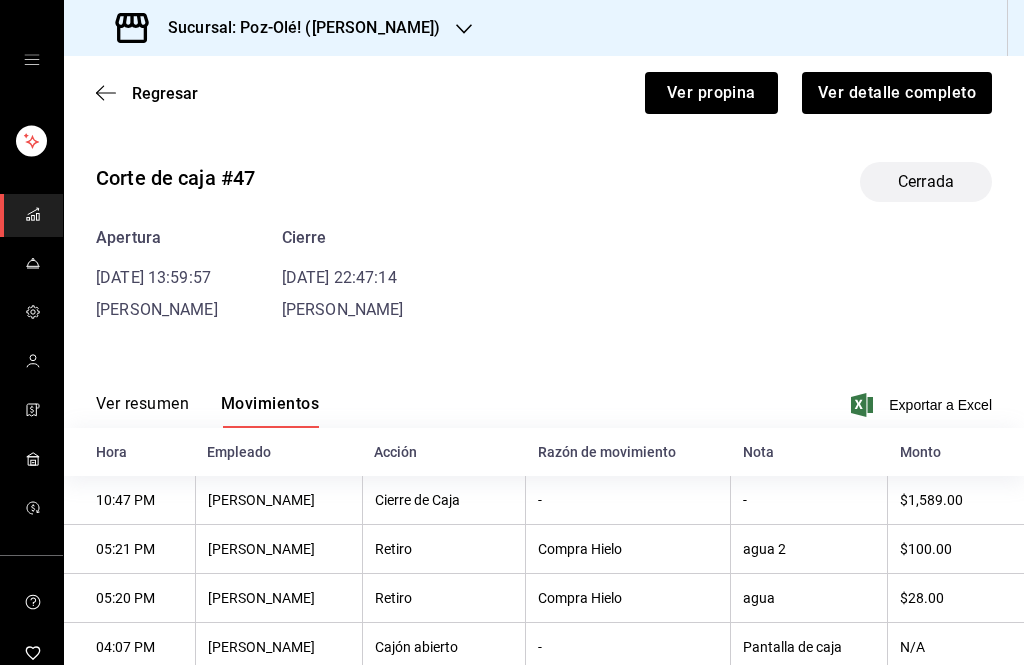 scroll, scrollTop: 0, scrollLeft: 0, axis: both 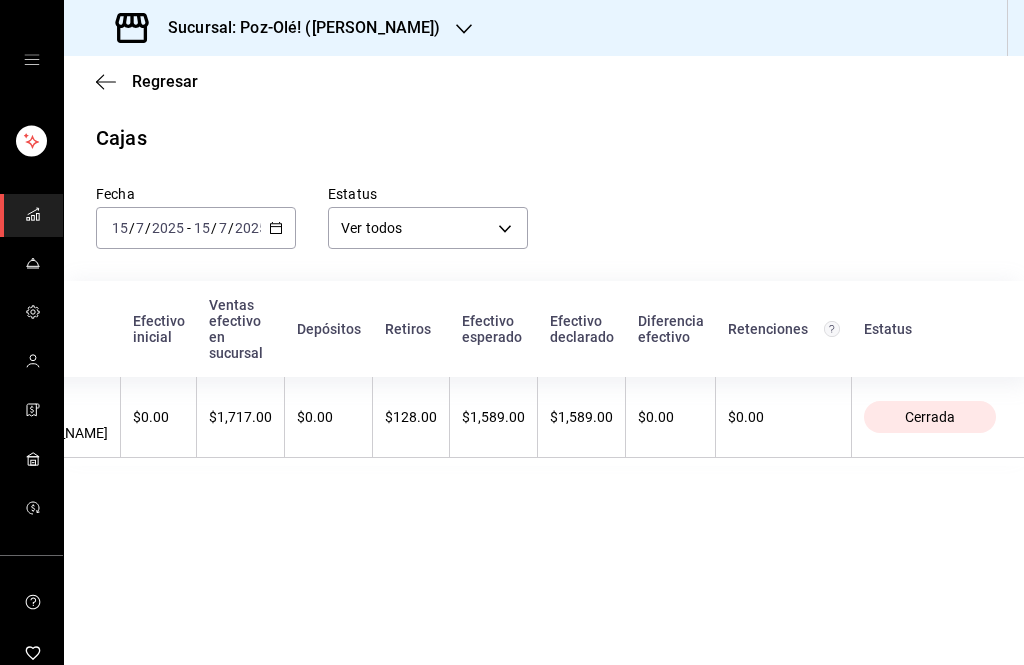 click on "$0.00" at bounding box center (329, 417) 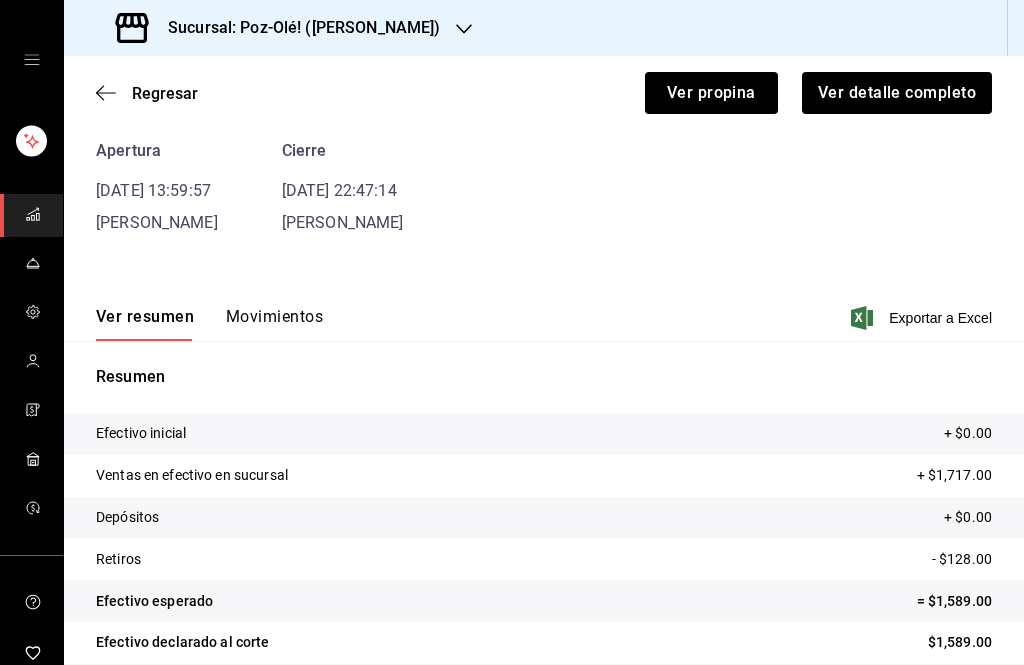 scroll, scrollTop: 85, scrollLeft: 0, axis: vertical 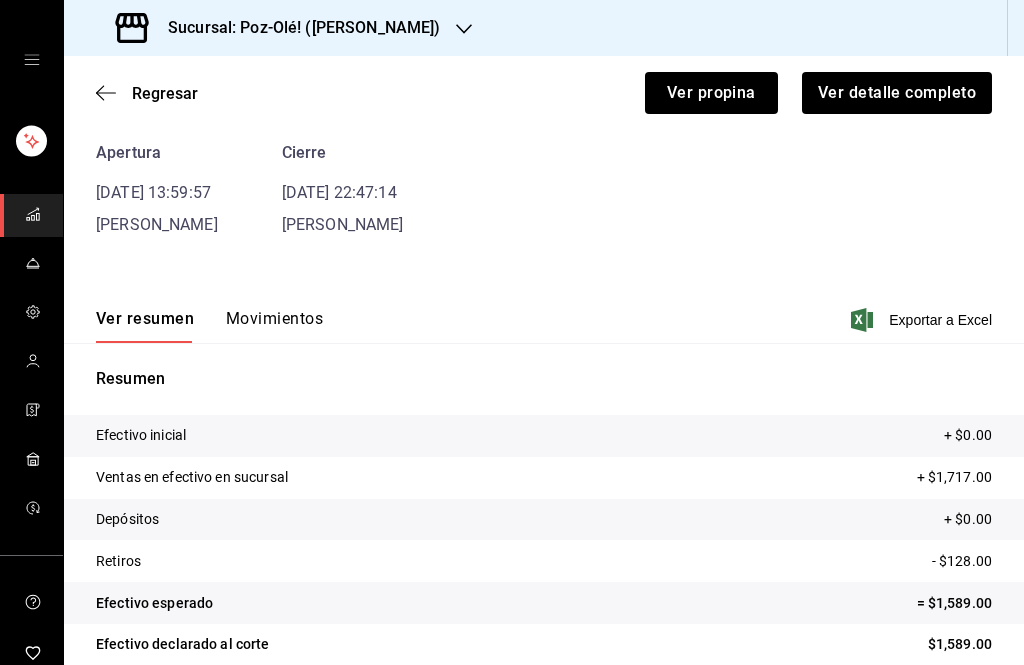 click 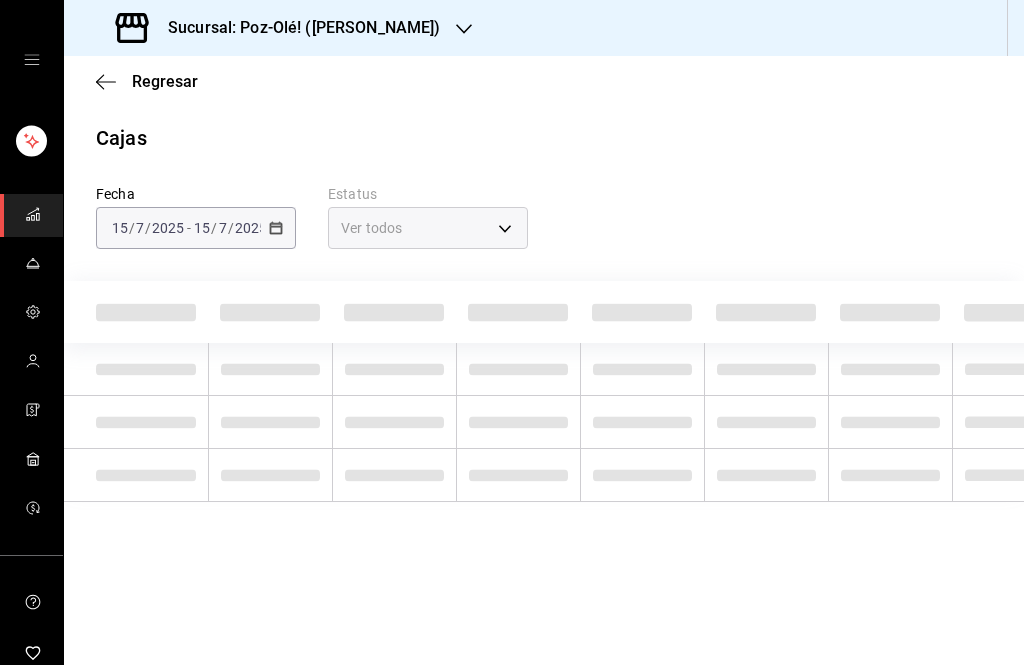 scroll, scrollTop: 0, scrollLeft: 0, axis: both 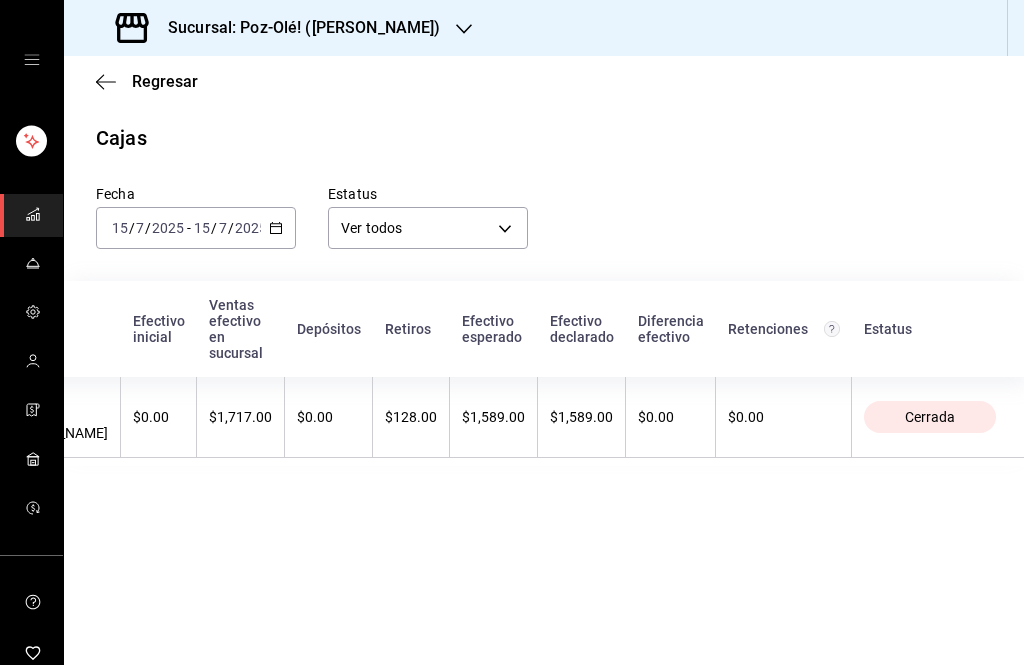 click on "$1,717.00" at bounding box center [240, 417] 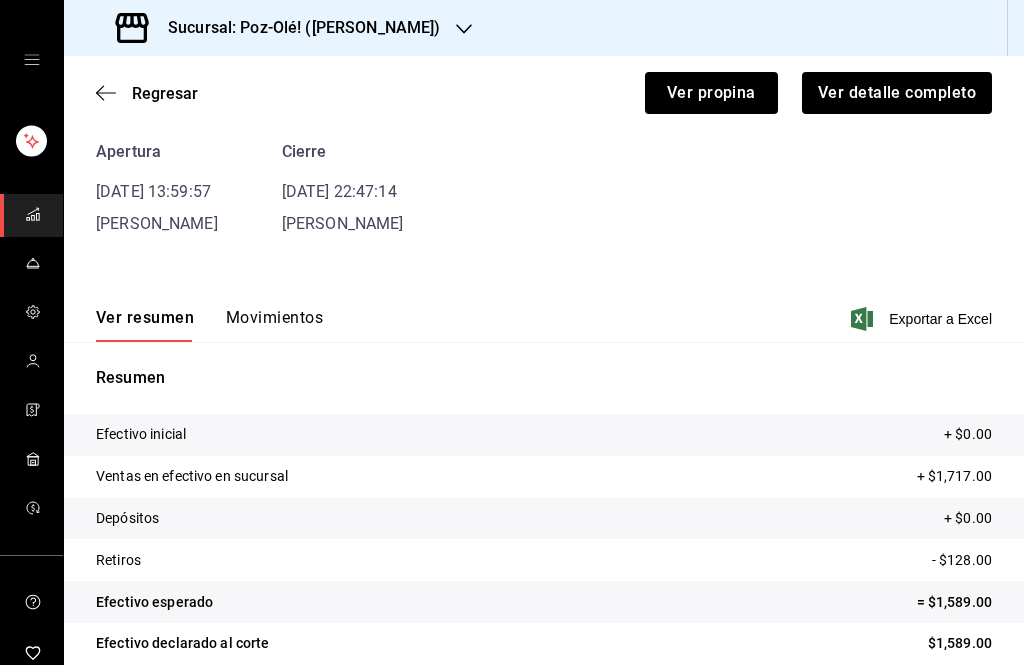 scroll, scrollTop: 85, scrollLeft: 0, axis: vertical 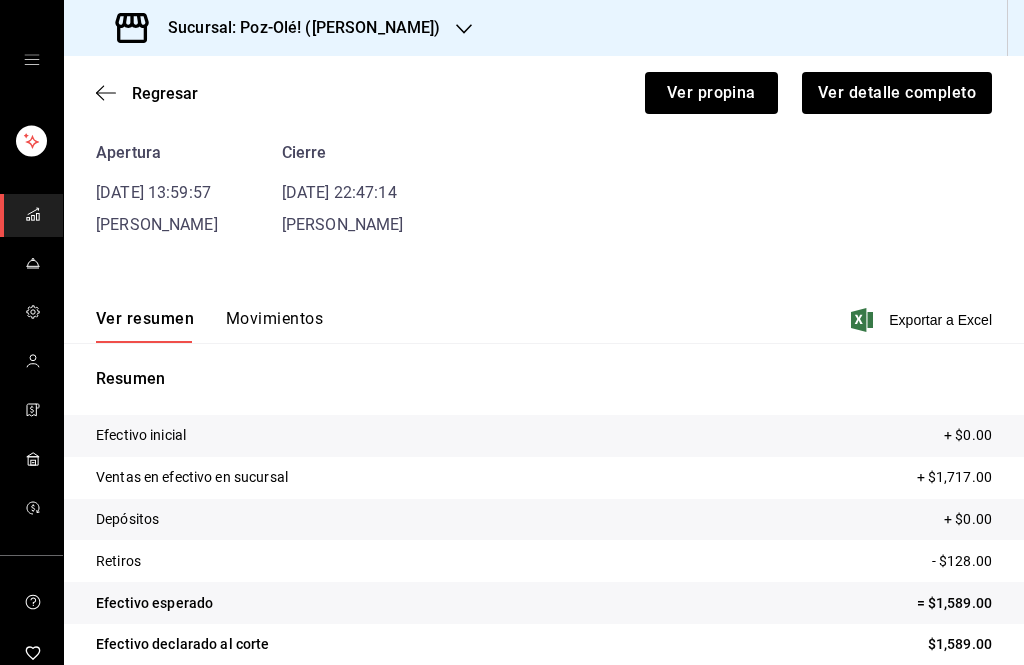 click on "Retiros - $128.00" at bounding box center (544, 561) 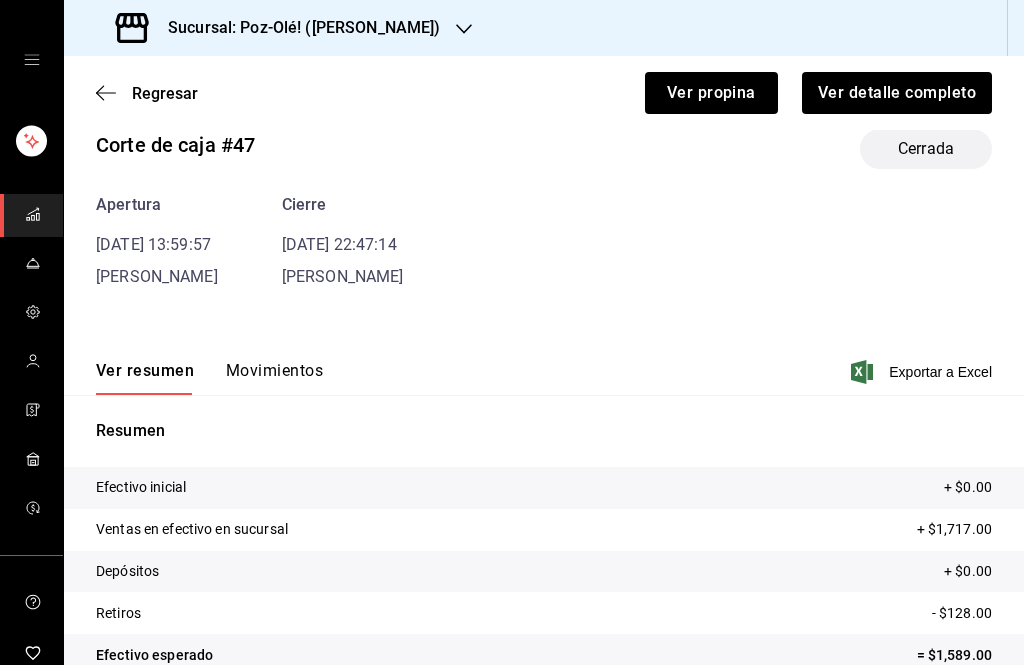 scroll, scrollTop: 32, scrollLeft: 0, axis: vertical 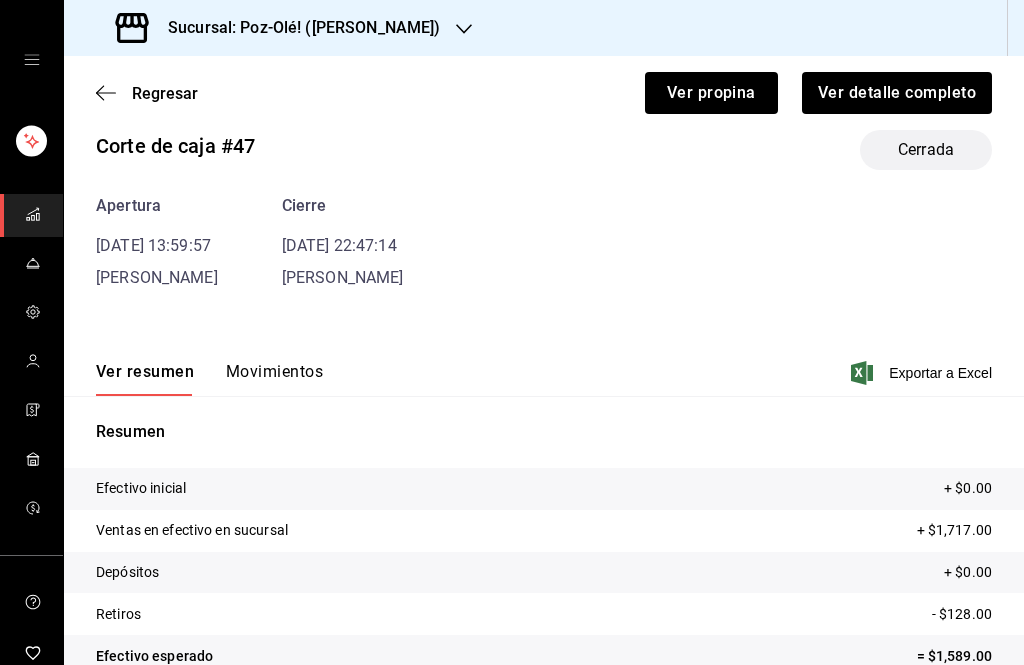 click on "Movimientos" at bounding box center (274, 379) 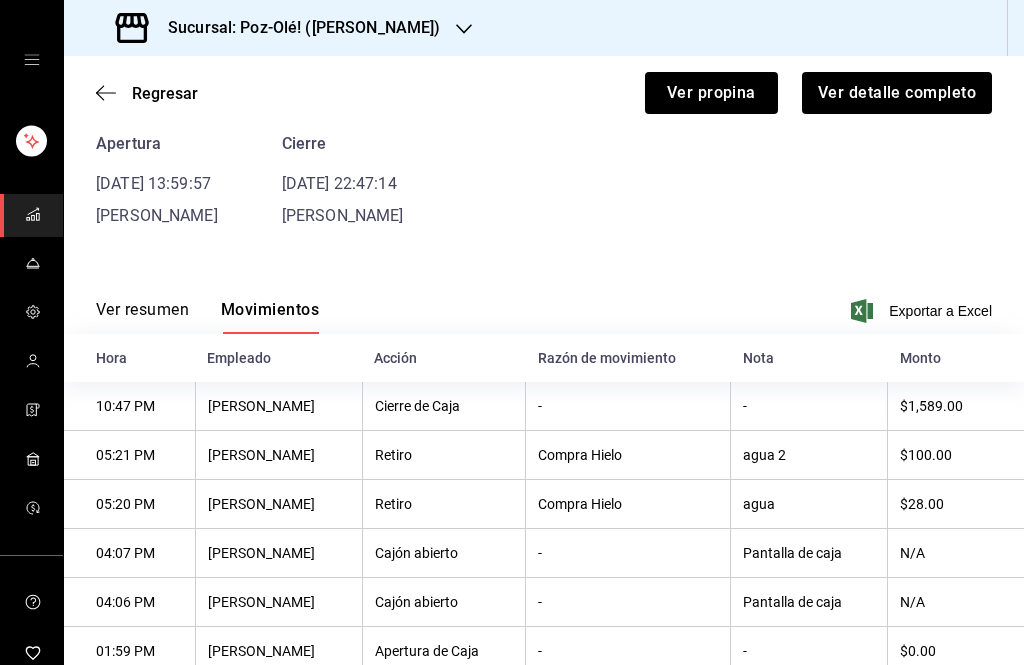 click on "Ver resumen" at bounding box center (142, 317) 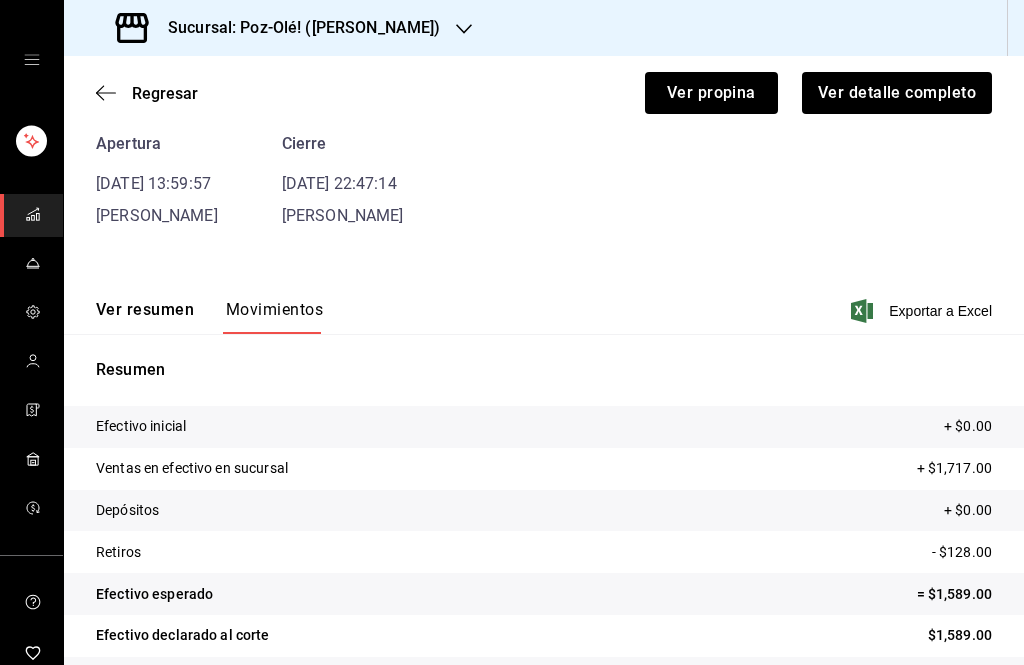 scroll, scrollTop: 85, scrollLeft: 0, axis: vertical 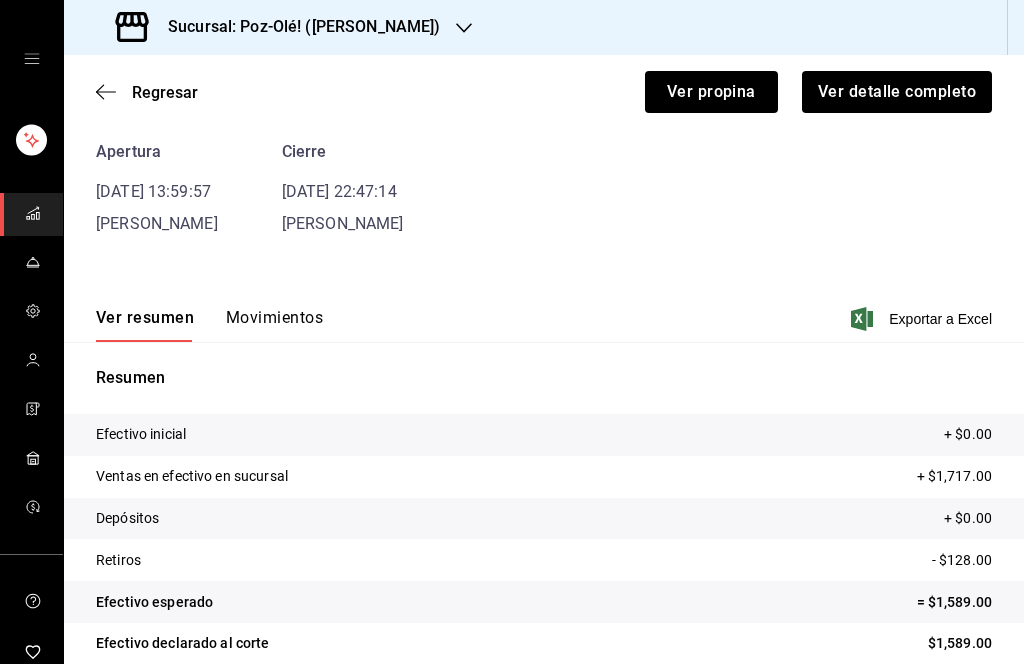 click on "Ventas en efectivo en sucursal + $1,717.00" at bounding box center (544, 478) 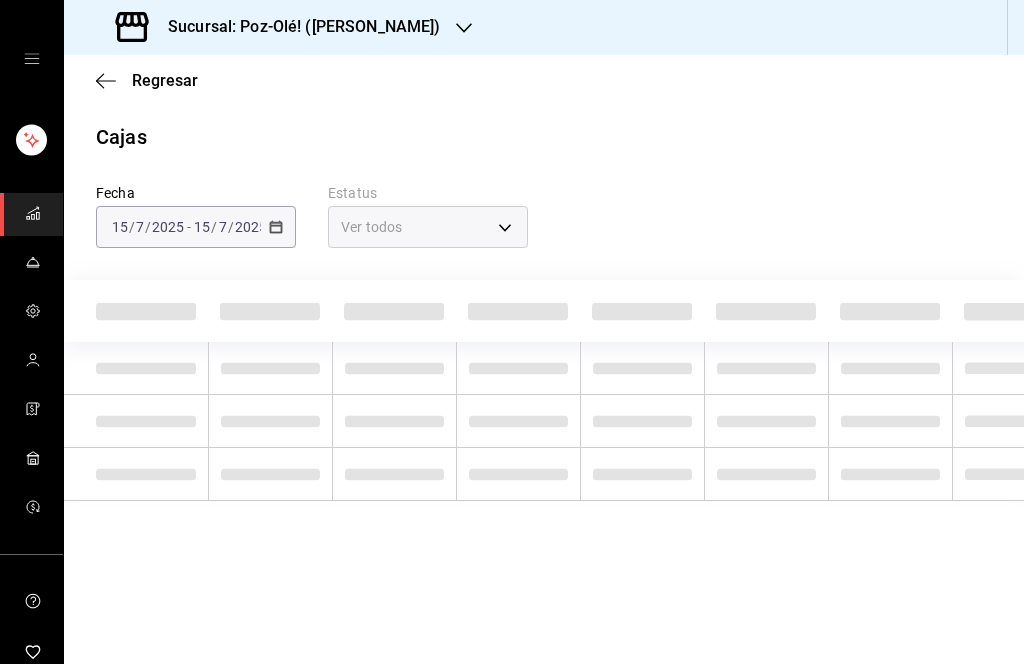 scroll, scrollTop: 0, scrollLeft: 0, axis: both 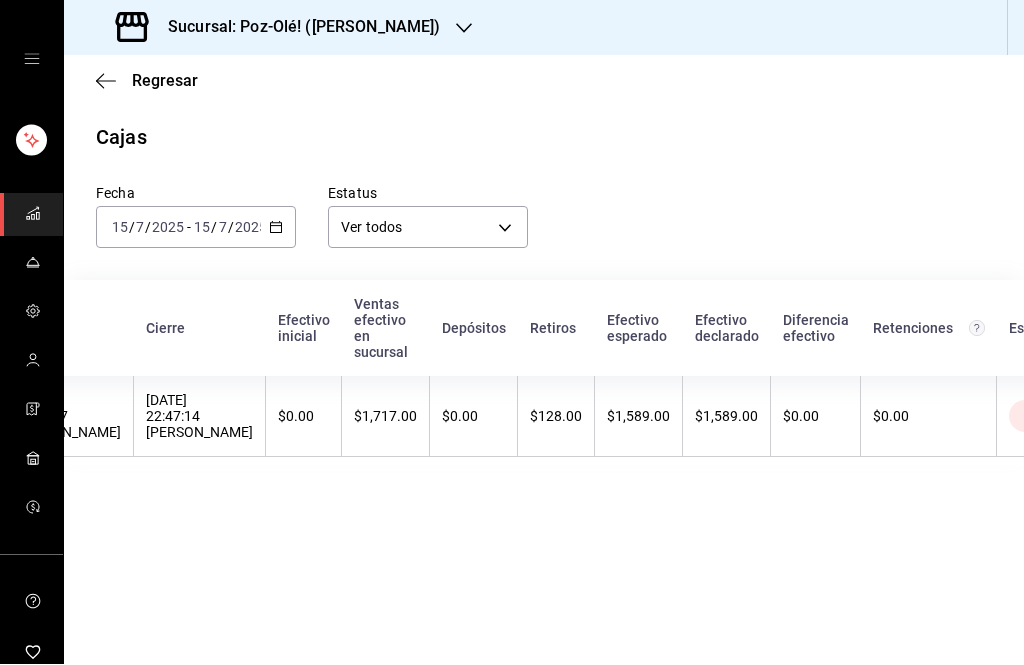 click on "Sucursal: Poz-Olé! (Zavaleta) Regresar Cajas Fecha 2025-07-15 15 / 7 / 2025 - 2025-07-15 15 / 7 / 2025 Estatus Ver todos ALL Inicio Cierre Efectivo inicial Ventas efectivo en sucursal Depósitos Retiros Efectivo esperado Efectivo declarado Diferencia efectivo Retenciones Estatus 15/07/2025
13:59:57
Santiago Sánchez 15/07/2025
22:47:14
Santiago Sánchez $0.00 $1,717.00 $0.00 $128.00 $1,589.00 $1,589.00 $0.00 $0.00 Cerrada GANA 1 MES GRATIS EN TU SUSCRIPCIÓN AQUÍ ¿Recuerdas cómo empezó tu restaurante?
Hoy puedes ayudar a un colega a tener el mismo cambio que tú viviste.
Recomienda Parrot directamente desde tu Portal Administrador.
Es fácil y rápido.
🎁 Por cada restaurante que se una, ganas 1 mes gratis. Ver video tutorial Ir a video Visitar centro de ayuda (81) 2046 6363 soporte@parrotsoftware.io Visitar centro de ayuda (81) 2046 6363 soporte@parrotsoftware.io" at bounding box center [512, 332] 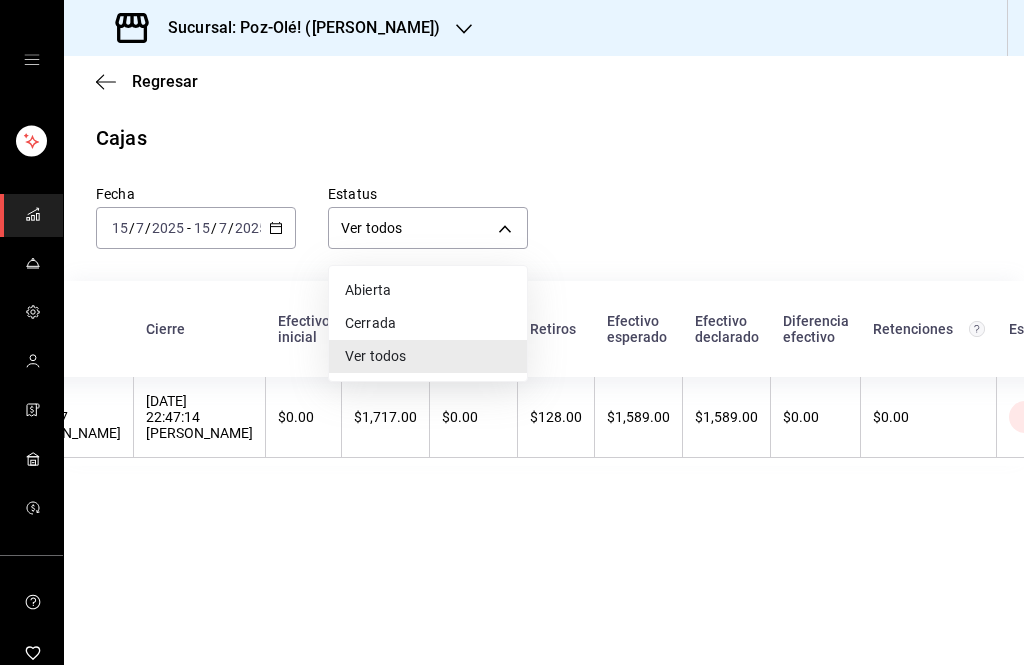 click at bounding box center [512, 332] 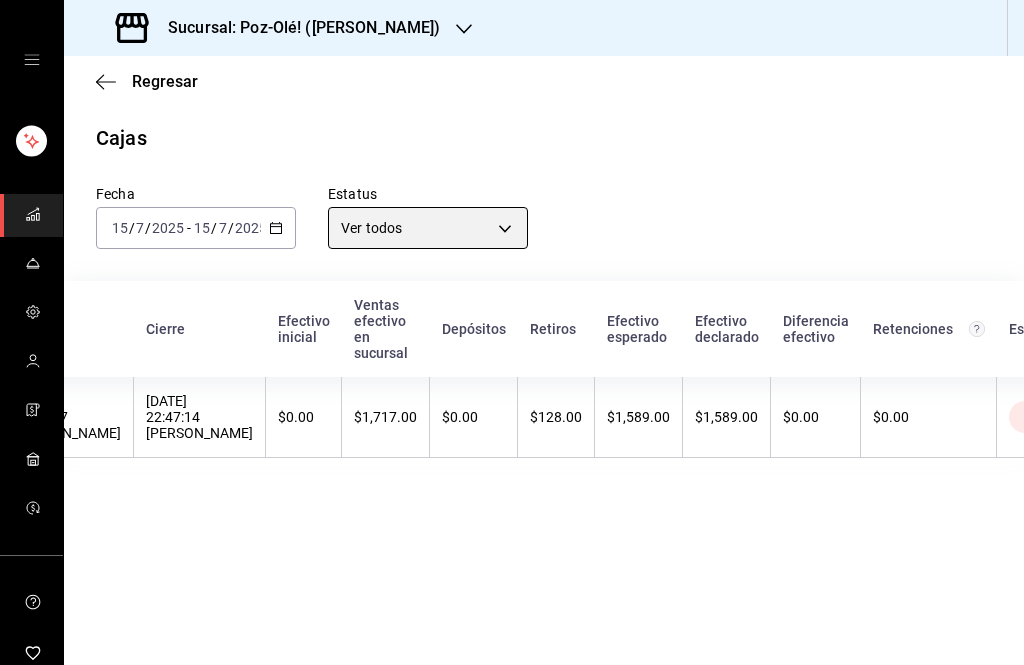 scroll, scrollTop: 36, scrollLeft: 0, axis: vertical 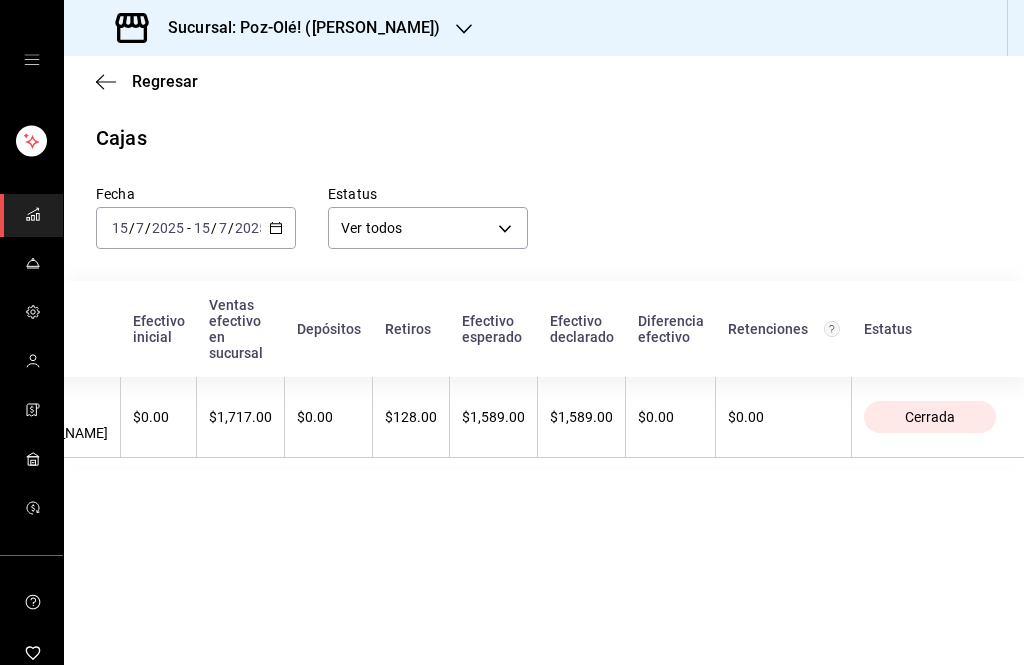 click on "$0.00" at bounding box center [329, 417] 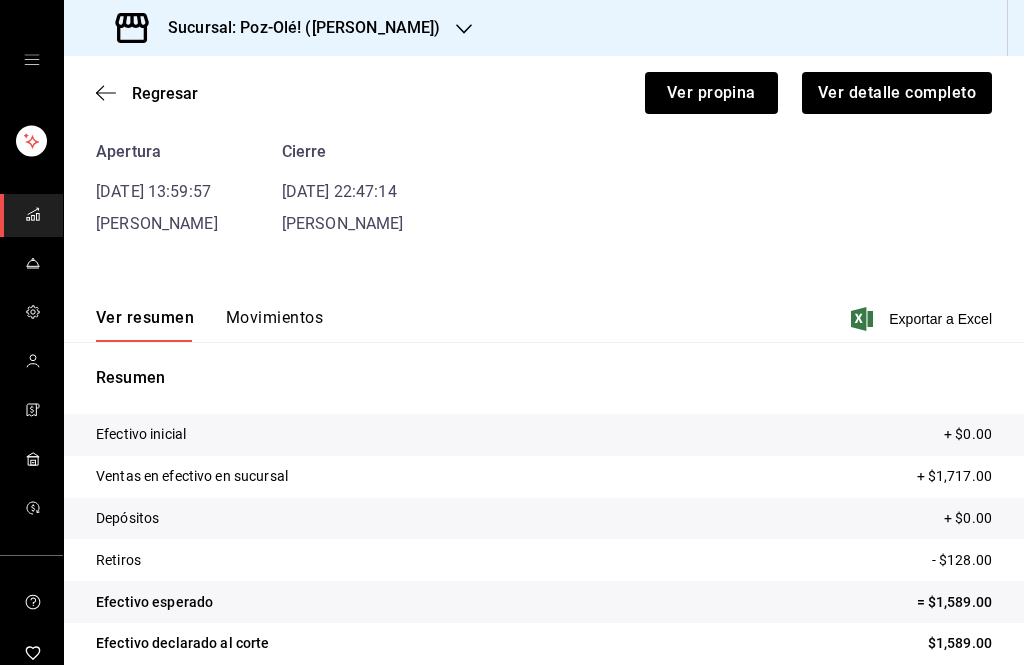 scroll, scrollTop: 85, scrollLeft: 0, axis: vertical 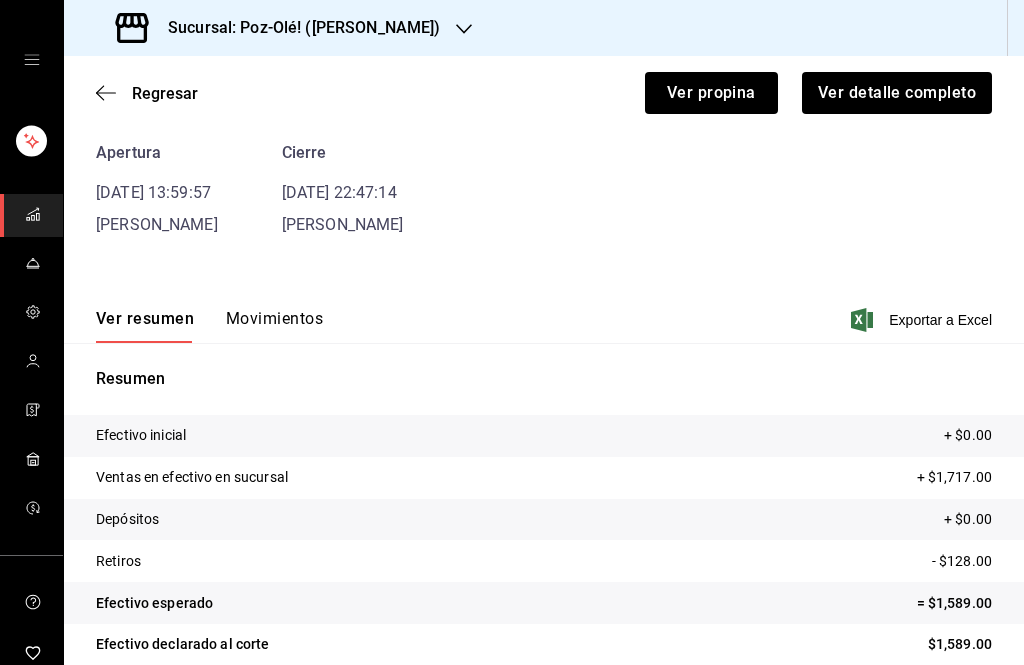 click on "Ventas en efectivo en sucursal + $1,717.00" at bounding box center [544, 478] 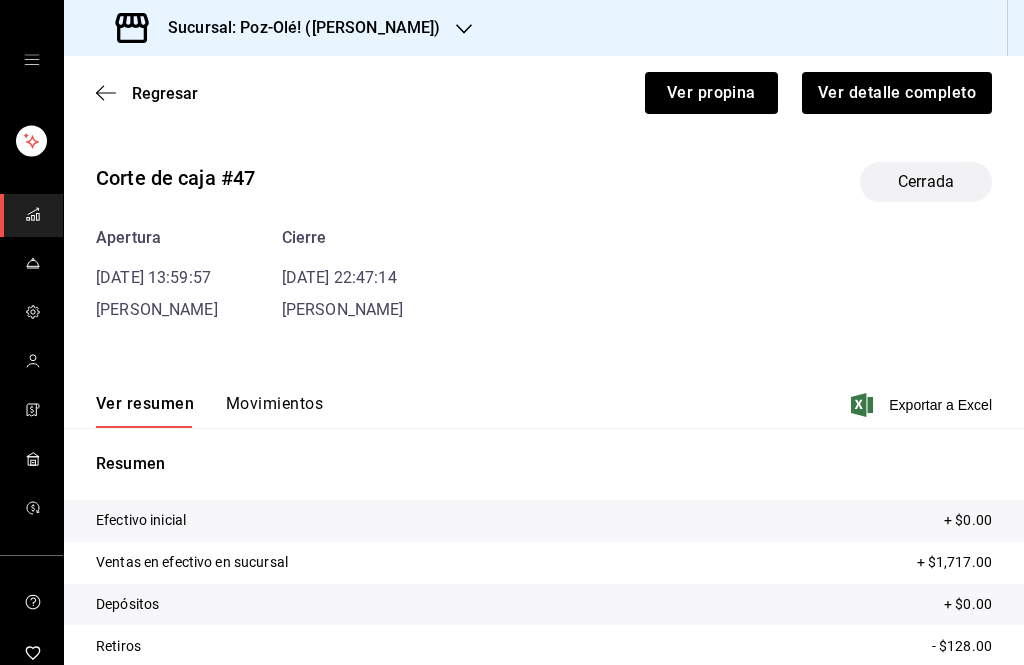 scroll, scrollTop: 0, scrollLeft: 0, axis: both 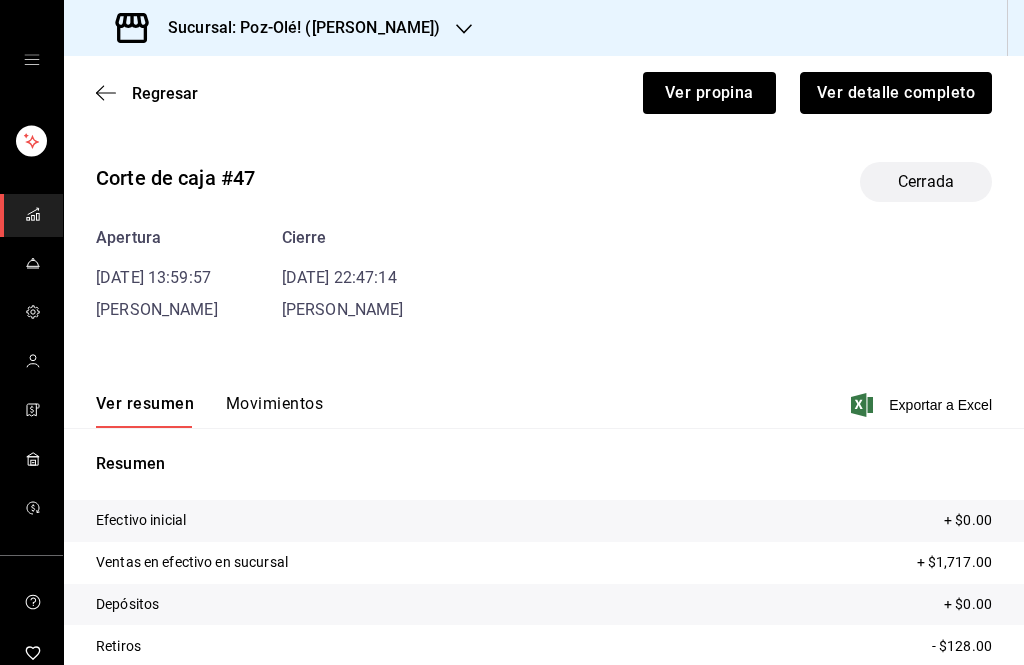 click on "Ver detalle completo" at bounding box center (896, 93) 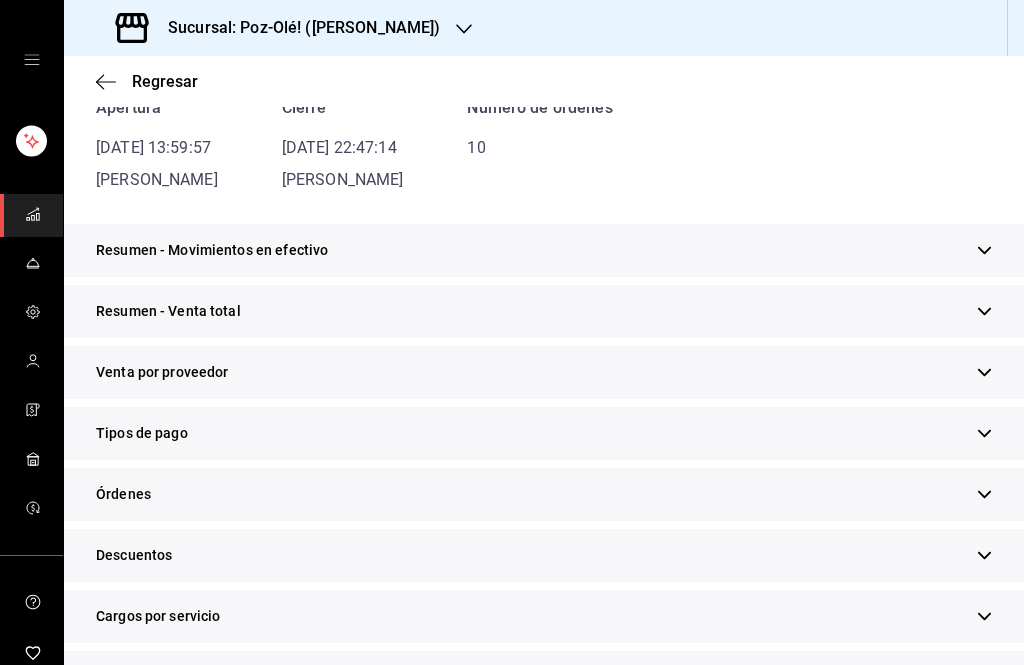 scroll, scrollTop: 209, scrollLeft: 0, axis: vertical 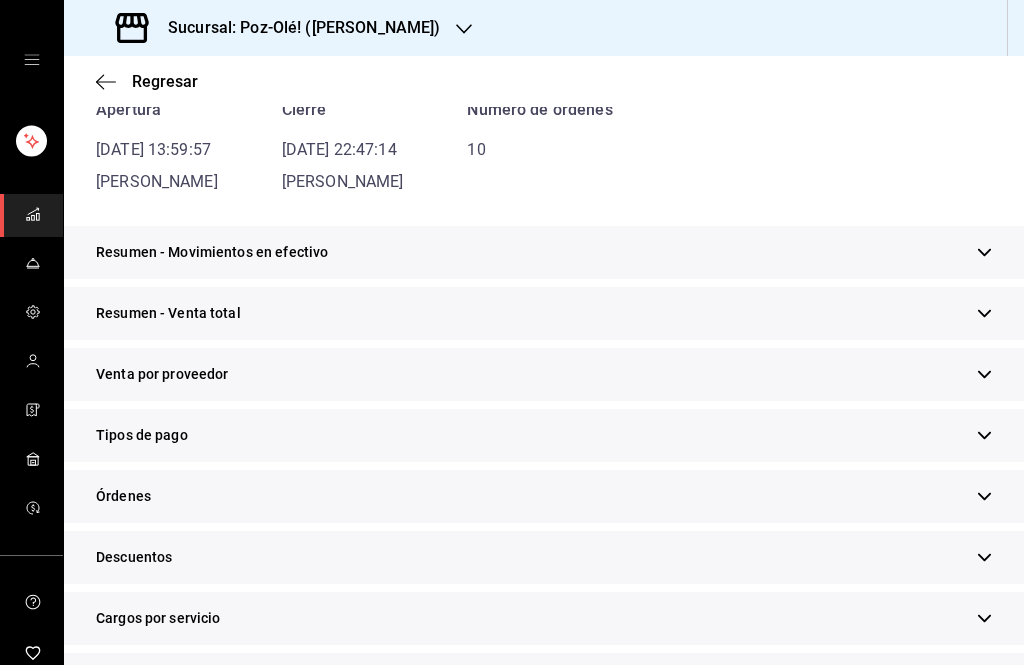 click on "Tipos de pago" at bounding box center (544, 435) 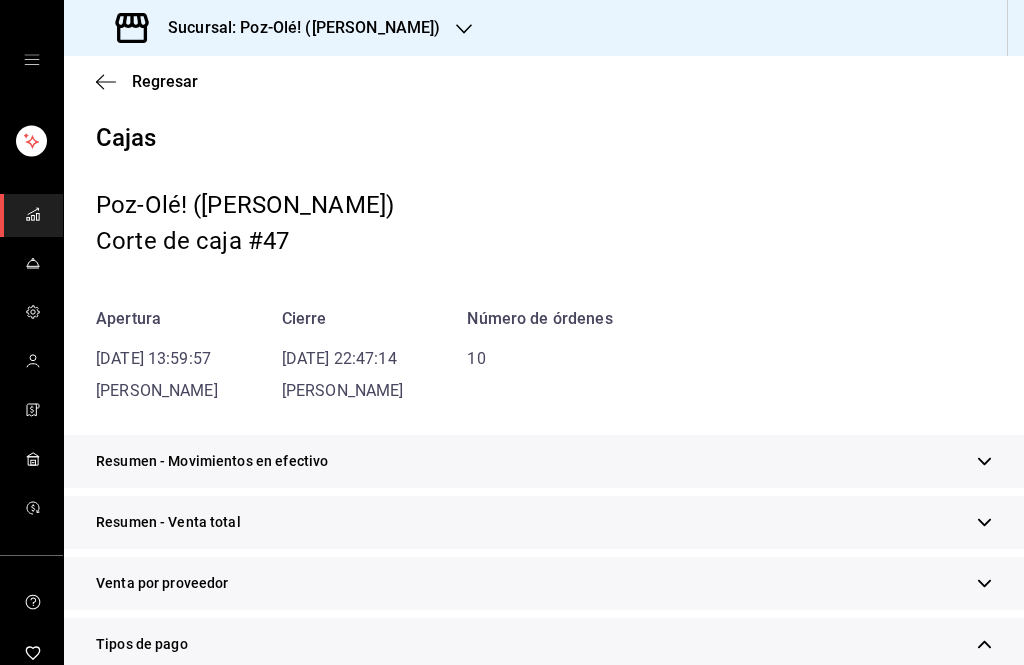 scroll, scrollTop: 0, scrollLeft: 0, axis: both 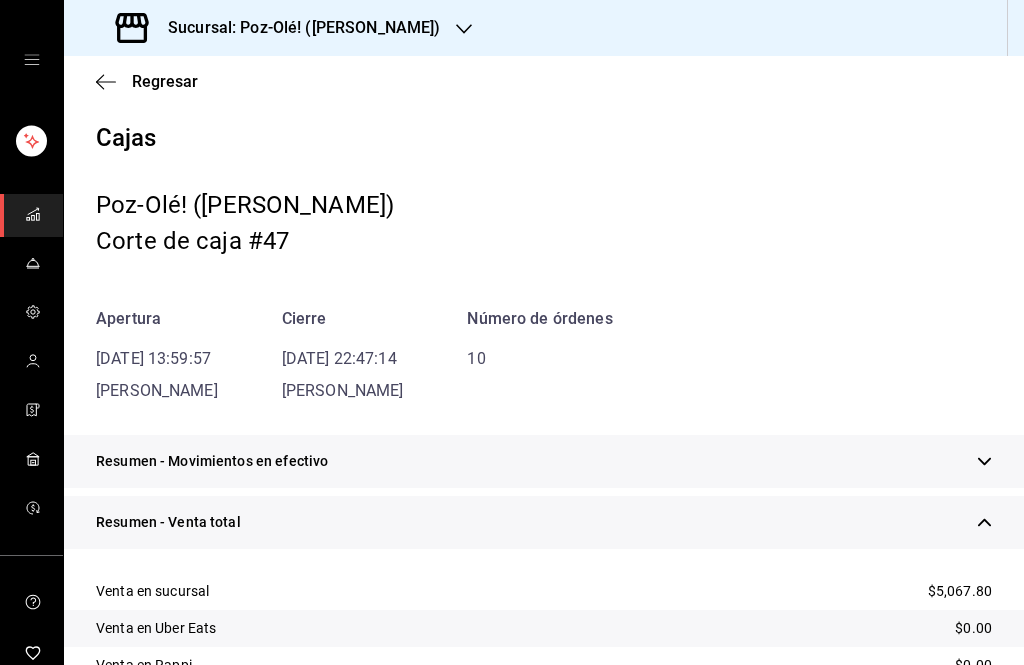 click 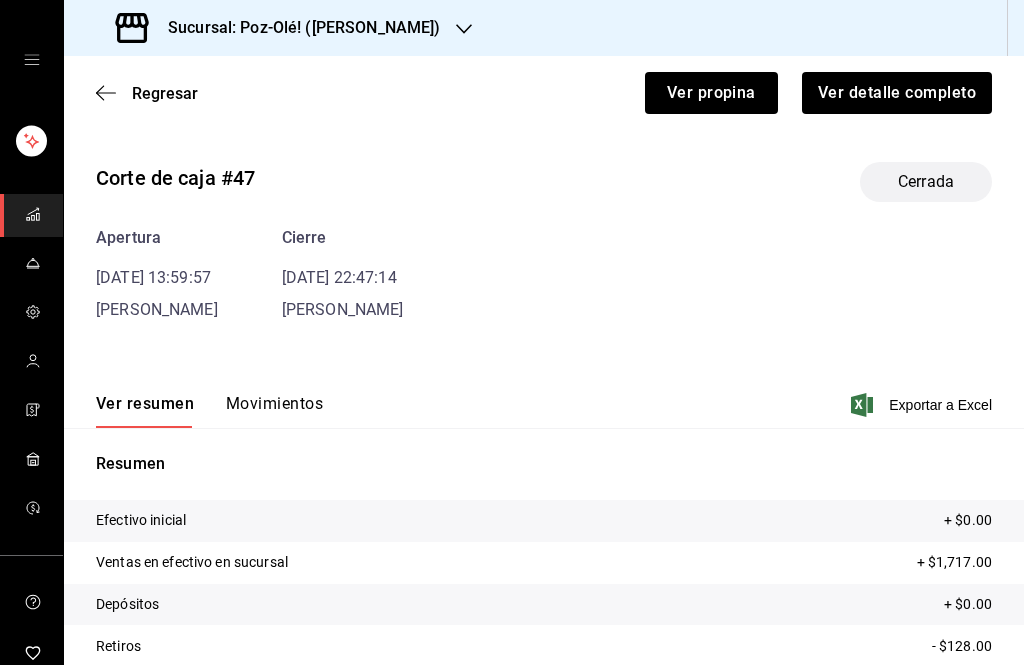 click 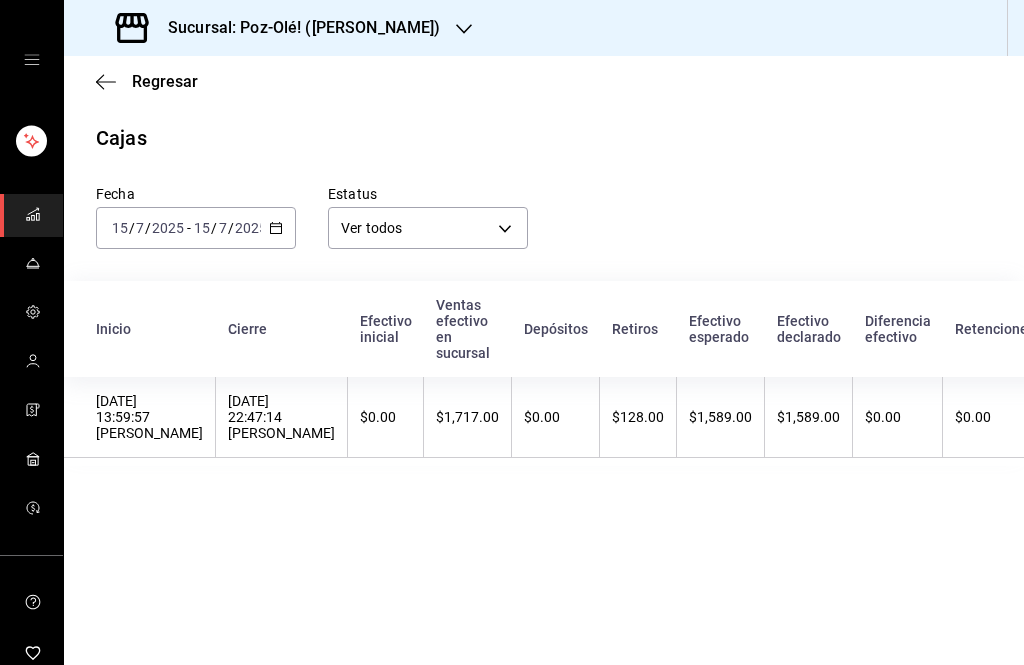 click on "2025" at bounding box center (251, 228) 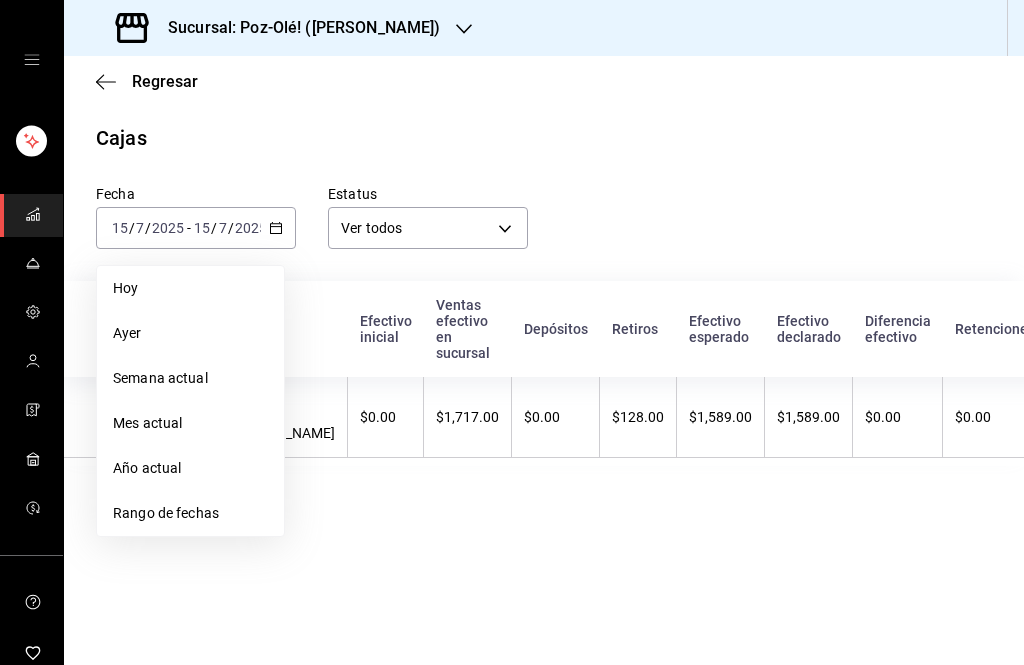 click on "Semana actual" at bounding box center (190, 378) 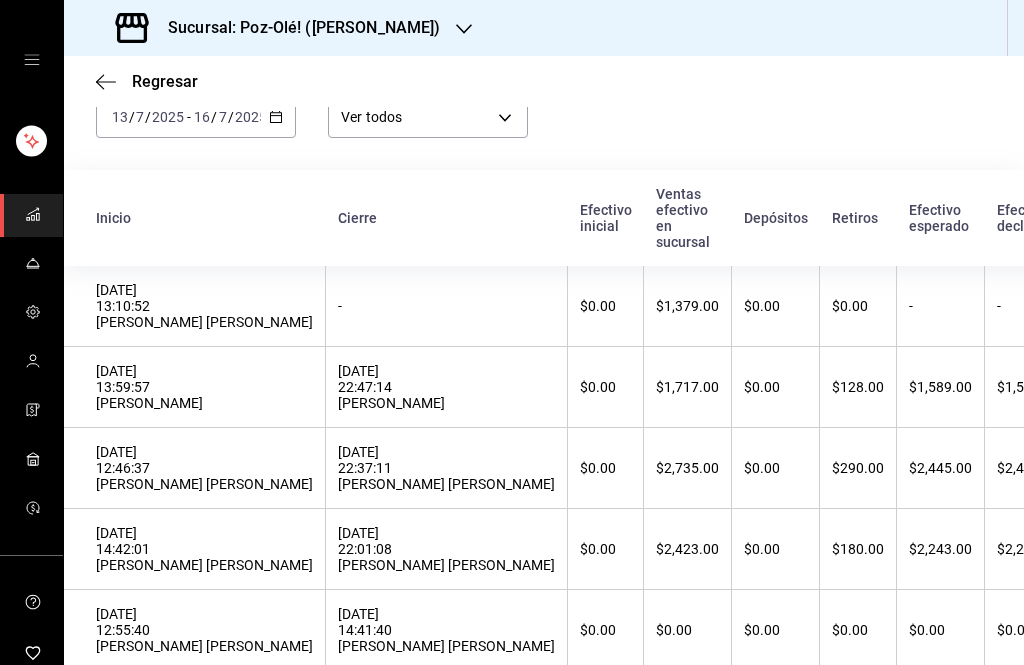 scroll, scrollTop: 110, scrollLeft: 0, axis: vertical 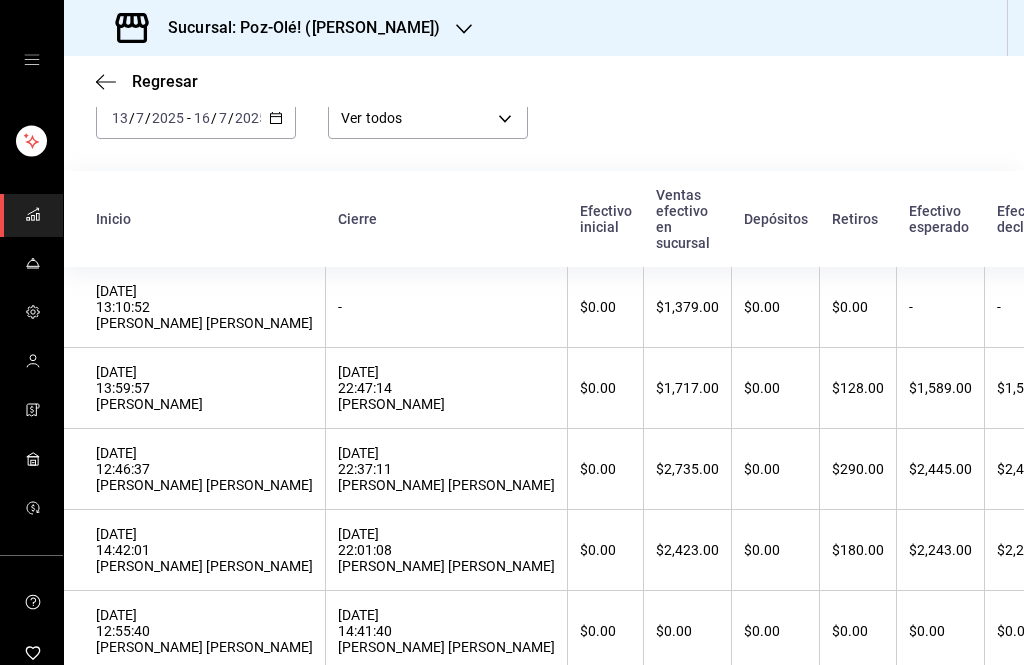 click on "2025" at bounding box center (251, 118) 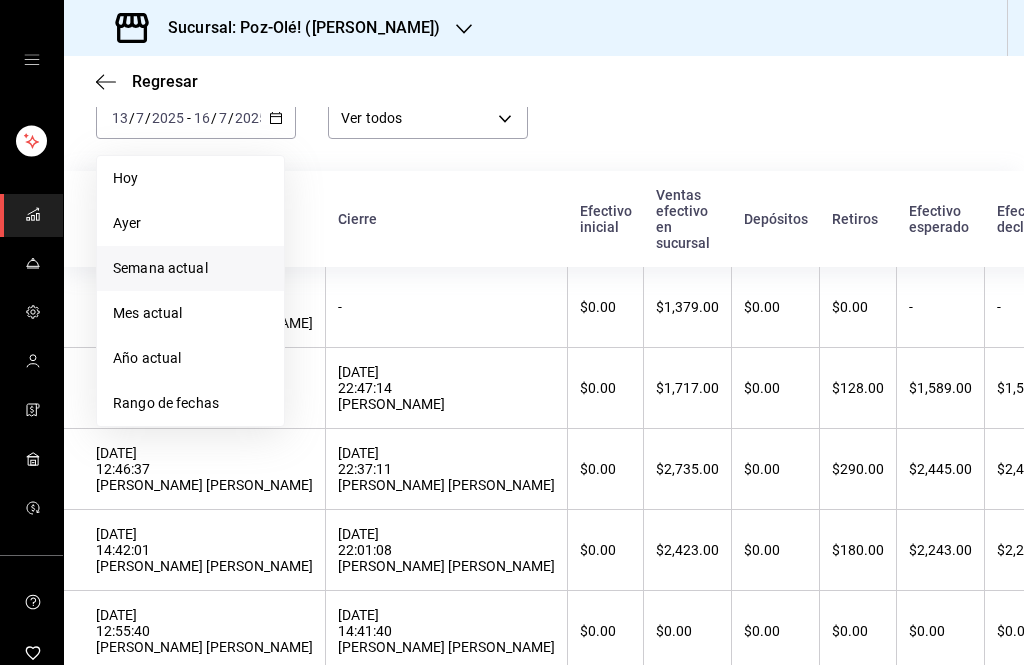 scroll, scrollTop: 0, scrollLeft: 0, axis: both 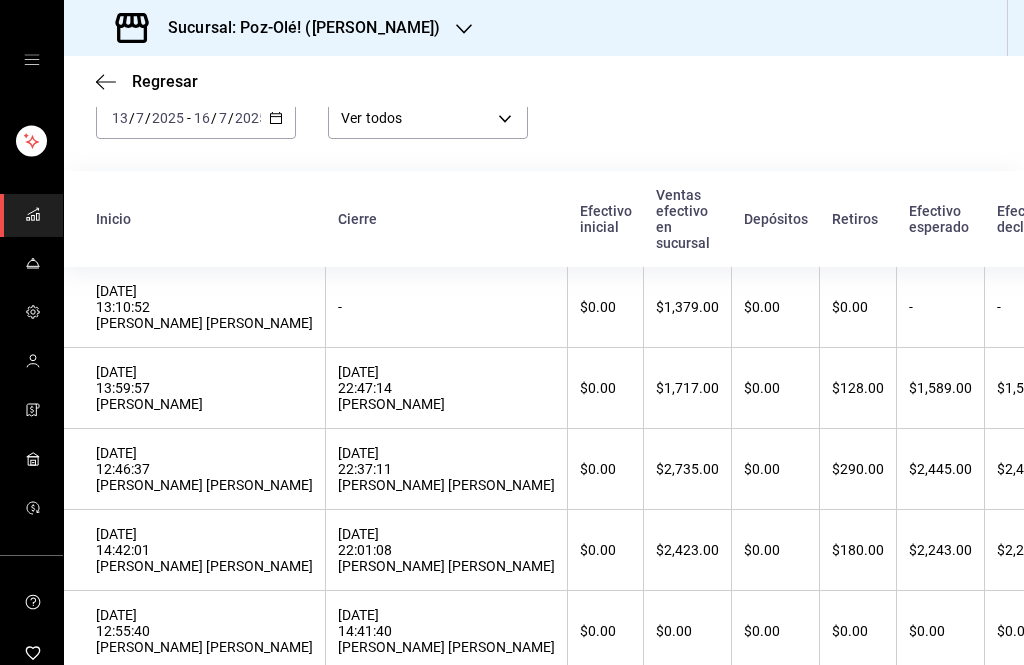 click 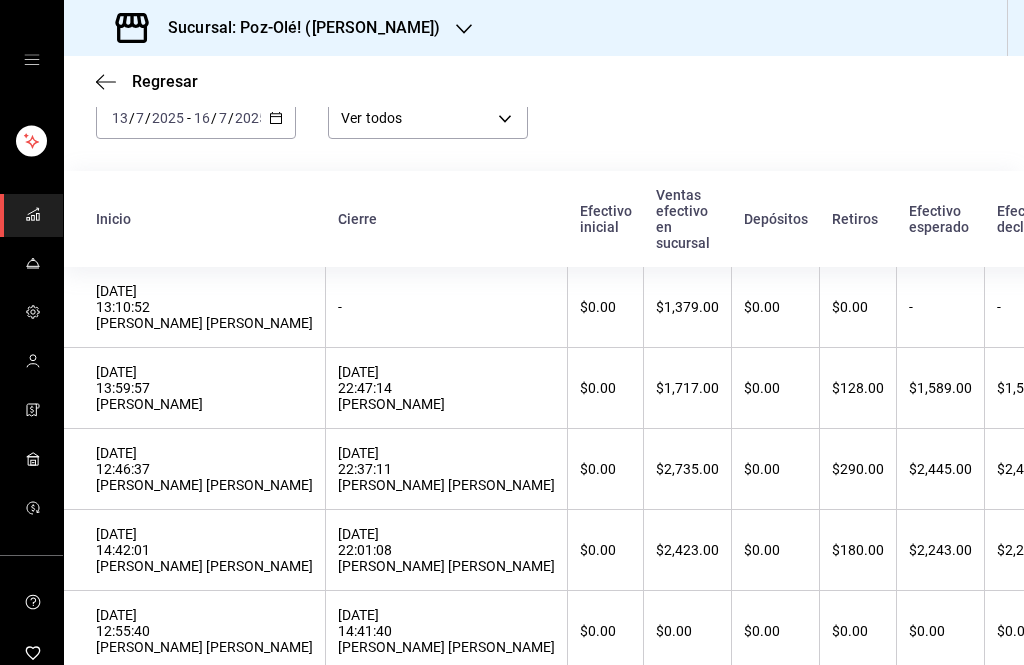 click on "2025-07-13 13 / 7 / 2025 - 2025-07-16 16 / 7 / 2025" at bounding box center (196, 118) 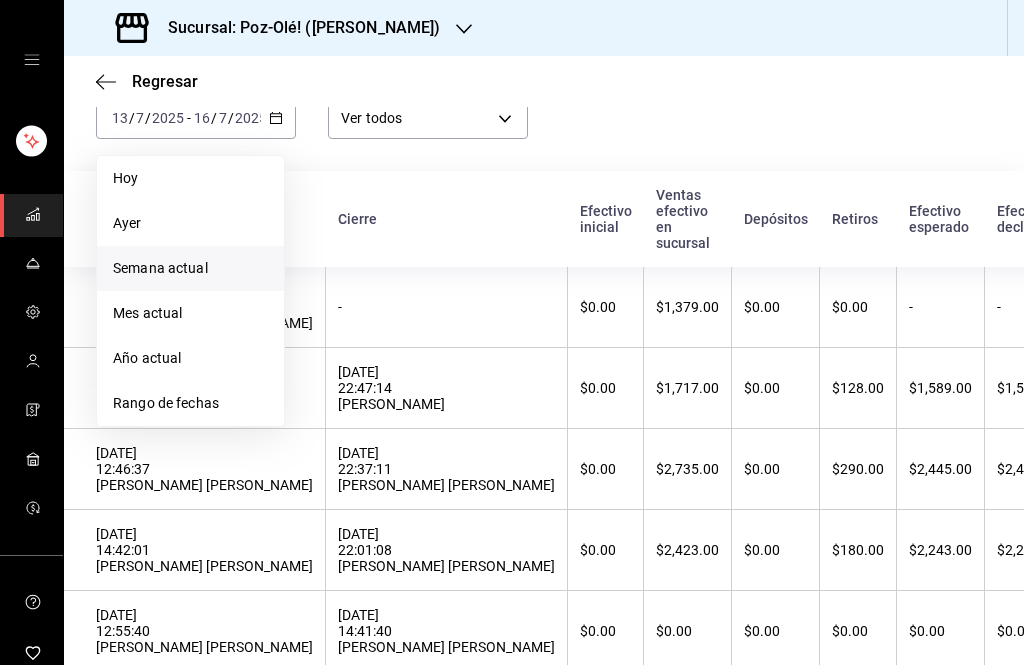 click on "Mes actual" at bounding box center (190, 313) 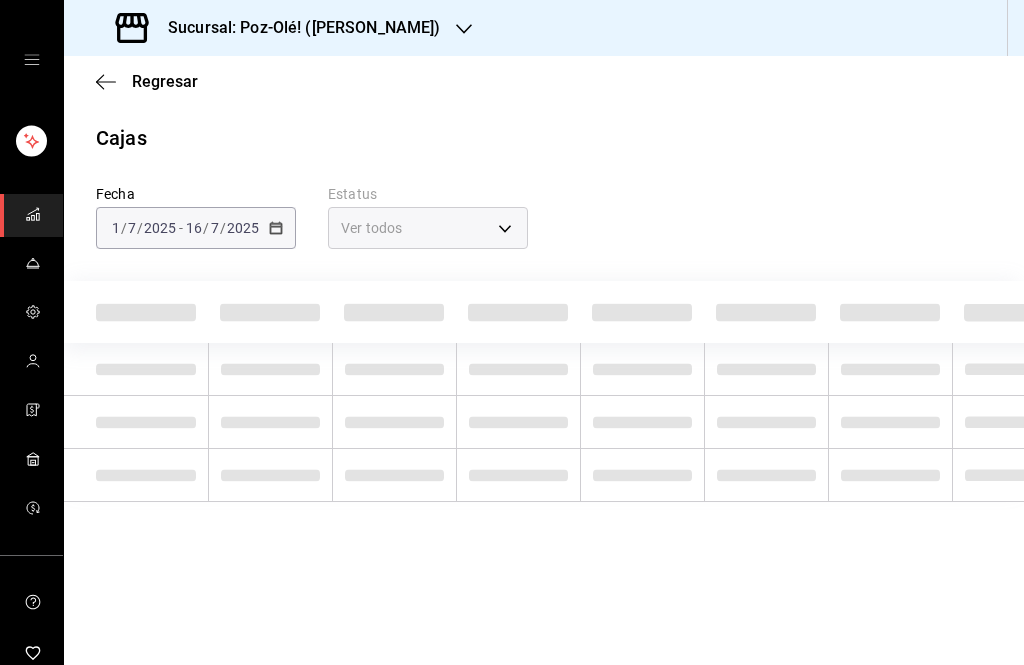 scroll, scrollTop: 0, scrollLeft: 0, axis: both 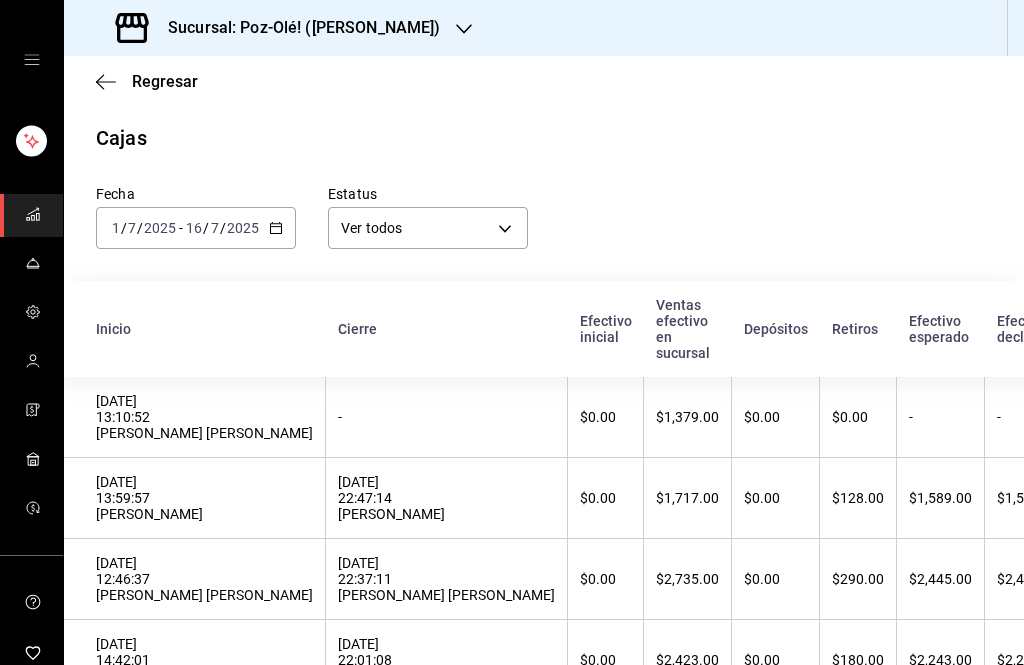 click 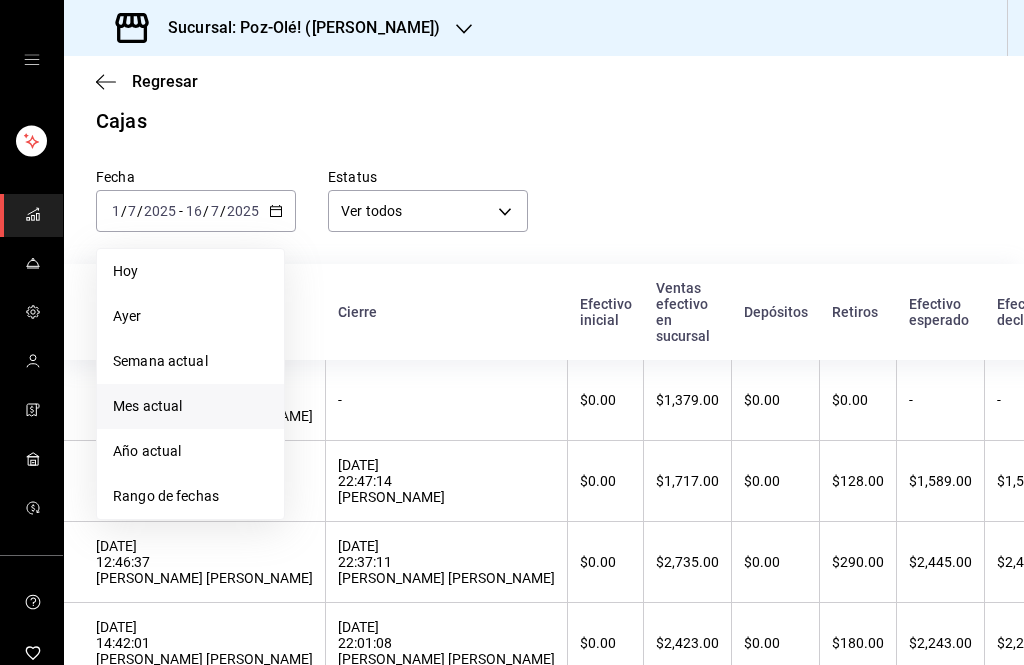 scroll, scrollTop: 20, scrollLeft: 0, axis: vertical 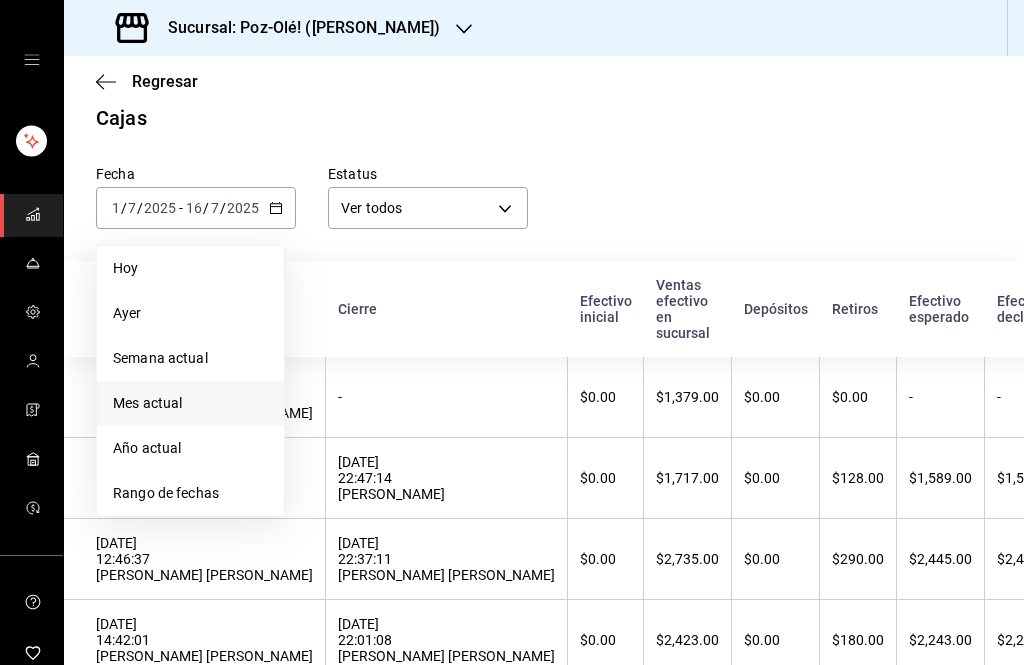 click on "Mes actual" at bounding box center (190, 403) 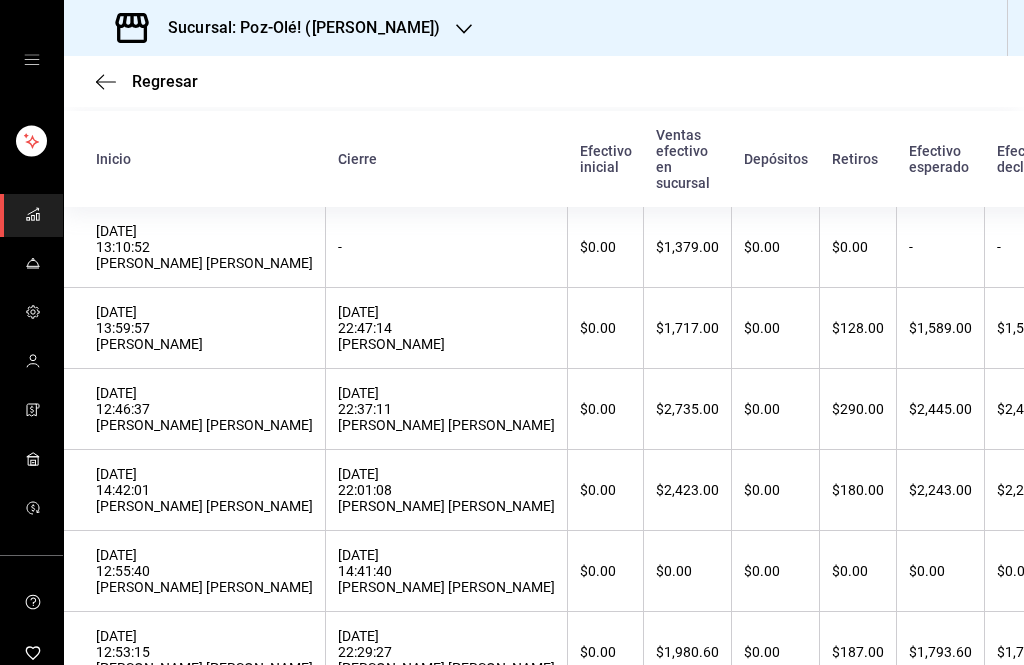 scroll, scrollTop: 168, scrollLeft: 0, axis: vertical 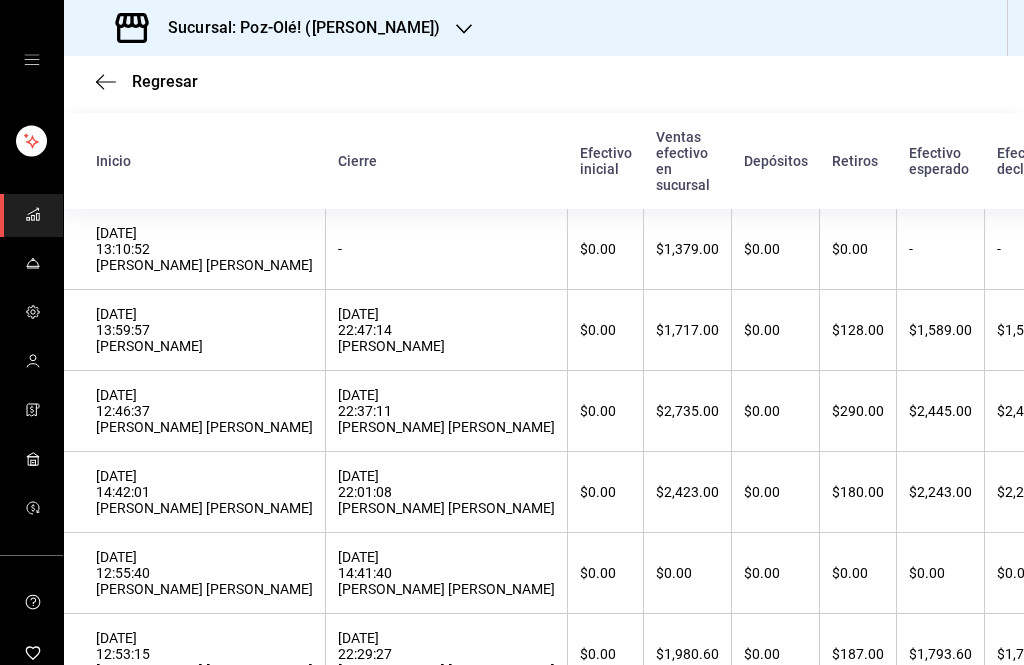 click 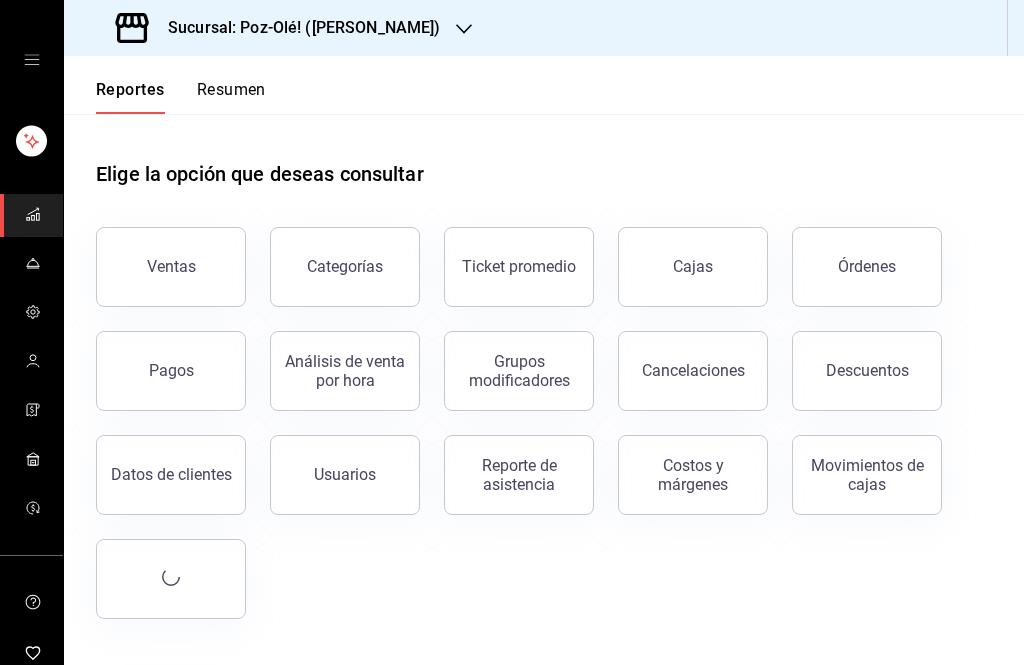 click on "Cajas" at bounding box center [693, 267] 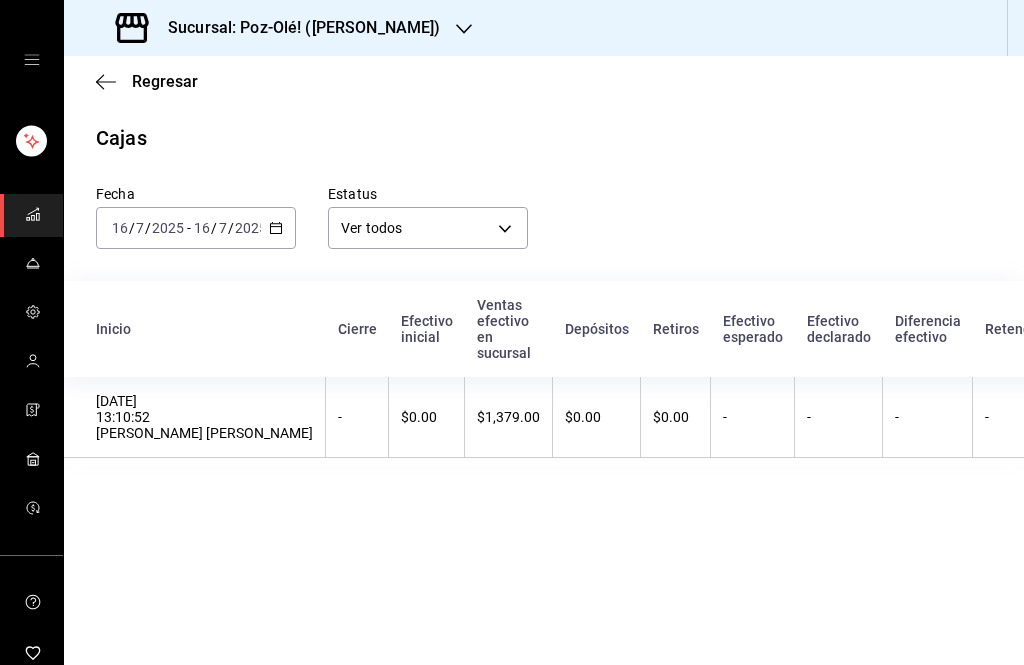 click on "2025" at bounding box center [168, 228] 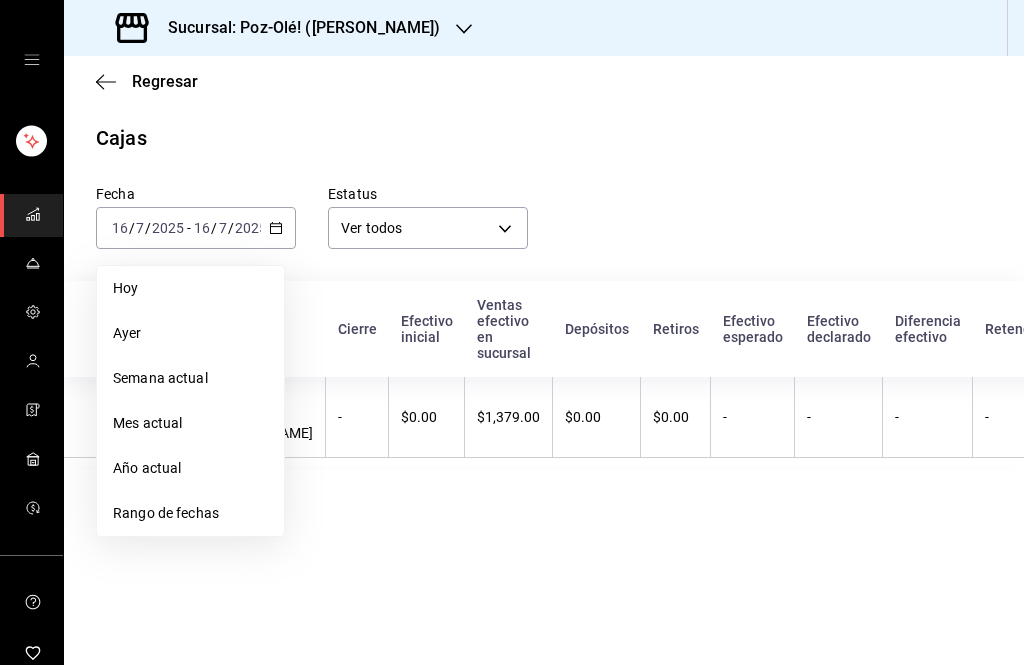 click on "Regresar Cajas Fecha 2025-07-16 16 / 7 / 2025 - 2025-07-16 16 / 7 / 2025 Hoy Ayer Semana actual Mes actual Año actual Rango de fechas Estatus Ver todos ALL Inicio Cierre Efectivo inicial Ventas efectivo en sucursal Depósitos Retiros Efectivo esperado Efectivo declarado Diferencia efectivo Retenciones Estatus 16/07/2025
13:10:52
Gerardo Maxil Vargas - $0.00 $1,379.00 $0.00 $0.00 - - - - Abierta" at bounding box center (544, 360) 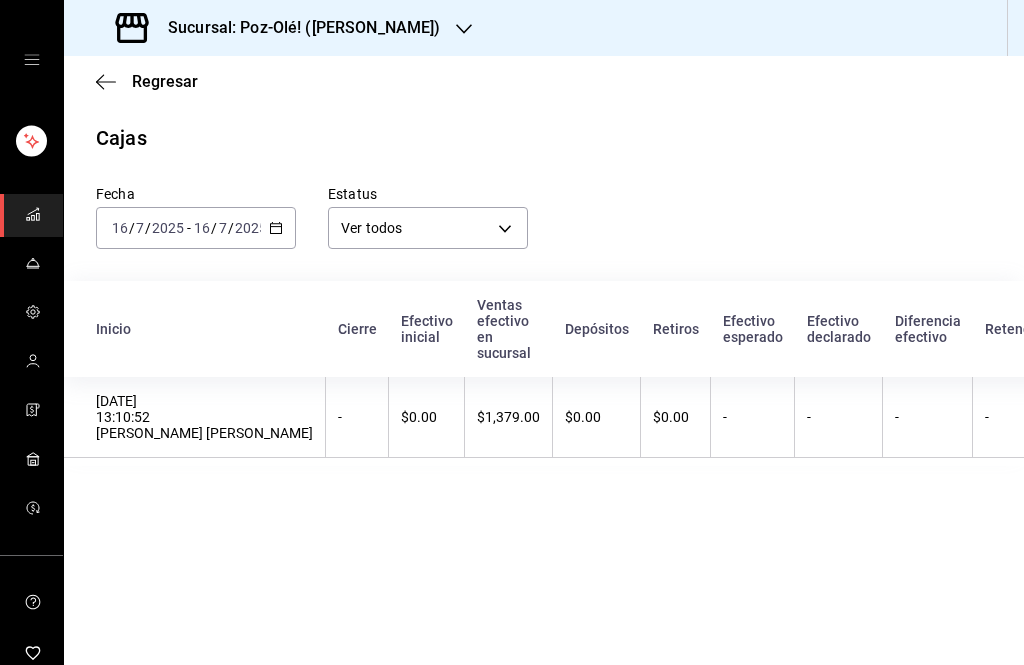 click 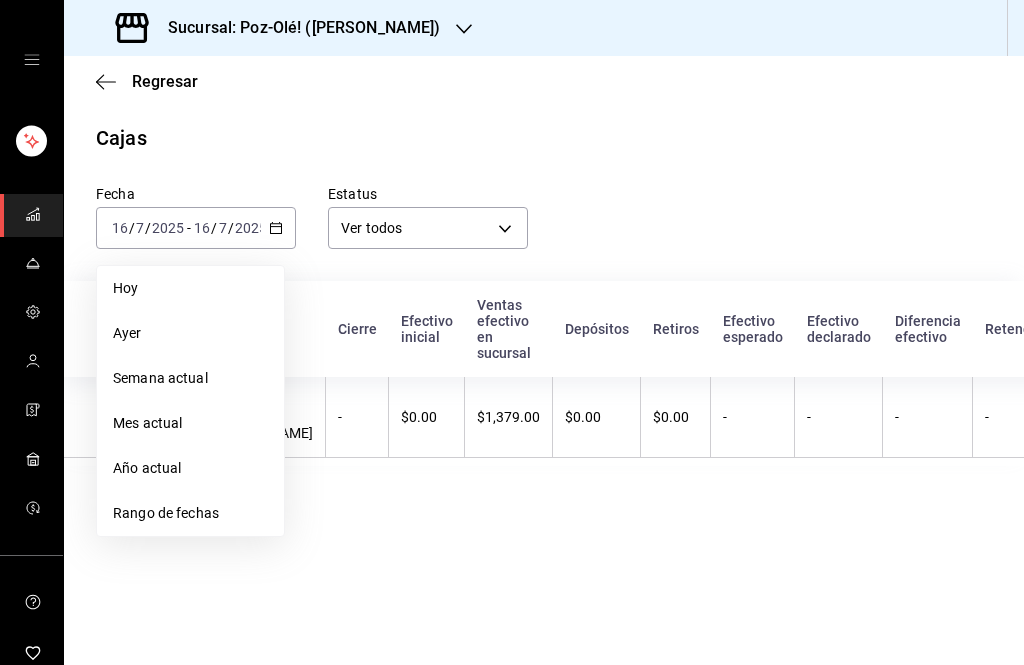 click on "Semana actual" at bounding box center [190, 378] 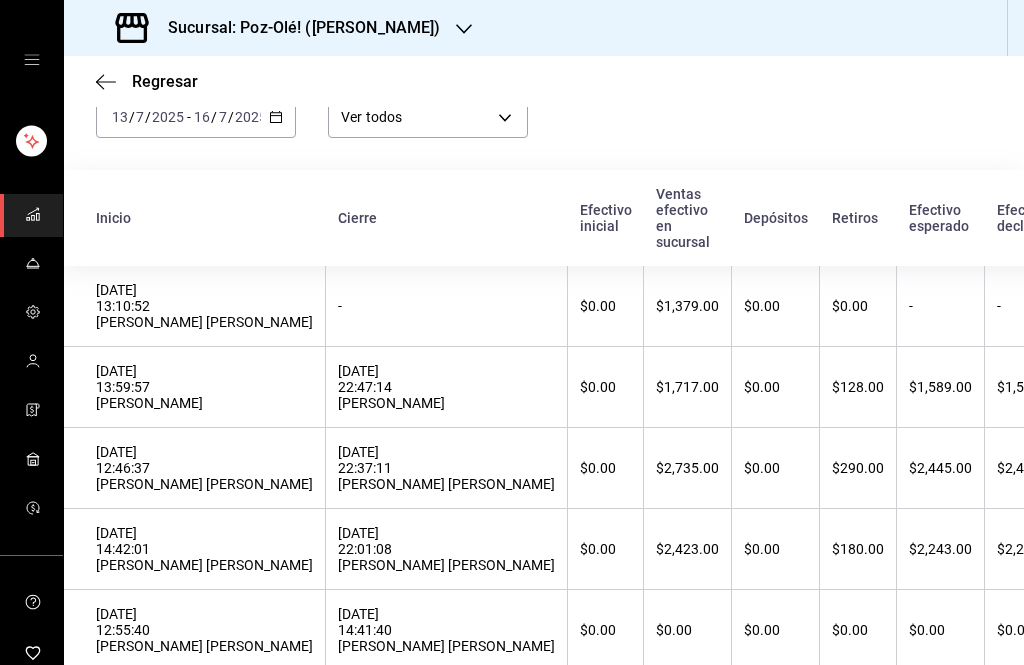 scroll, scrollTop: 110, scrollLeft: 0, axis: vertical 